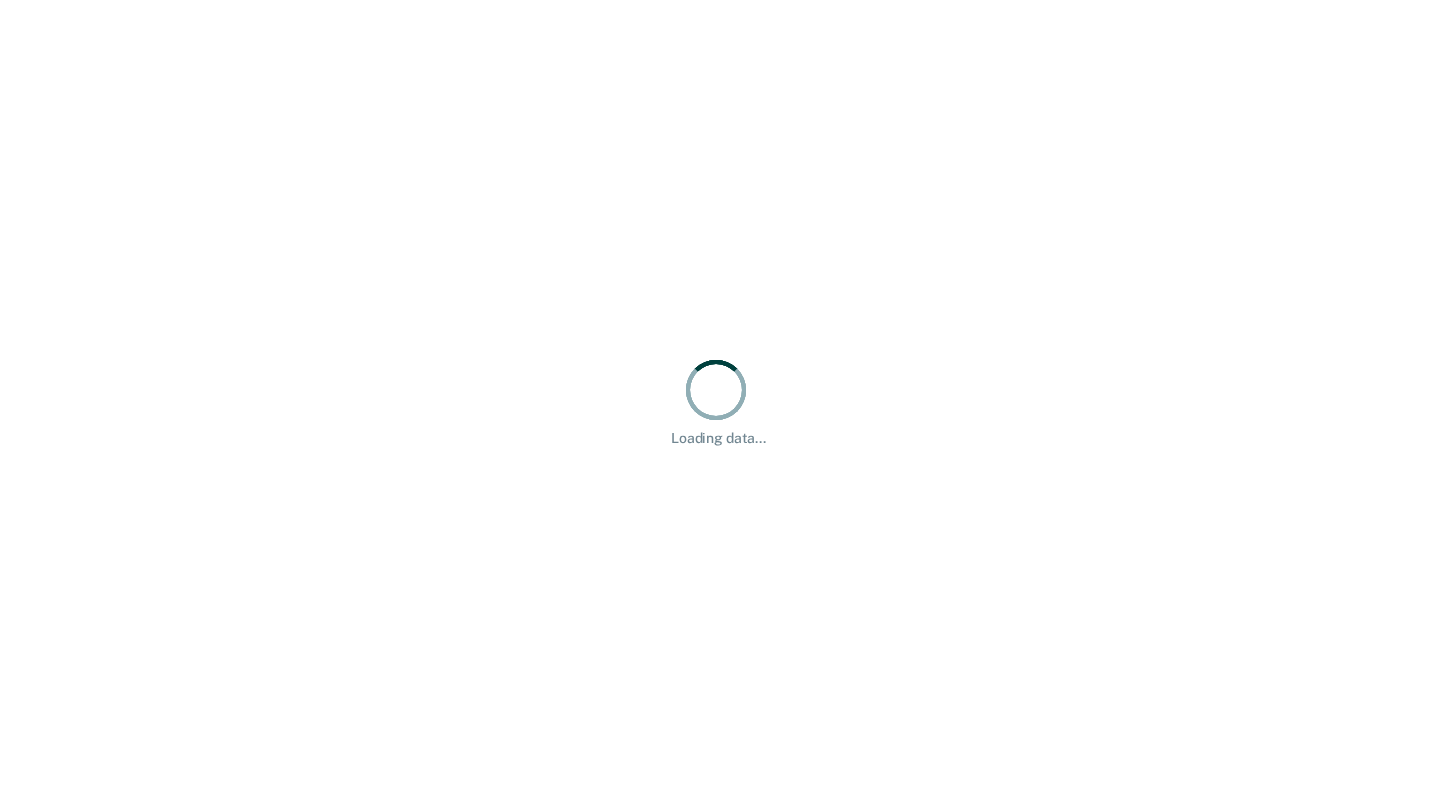scroll, scrollTop: 0, scrollLeft: 0, axis: both 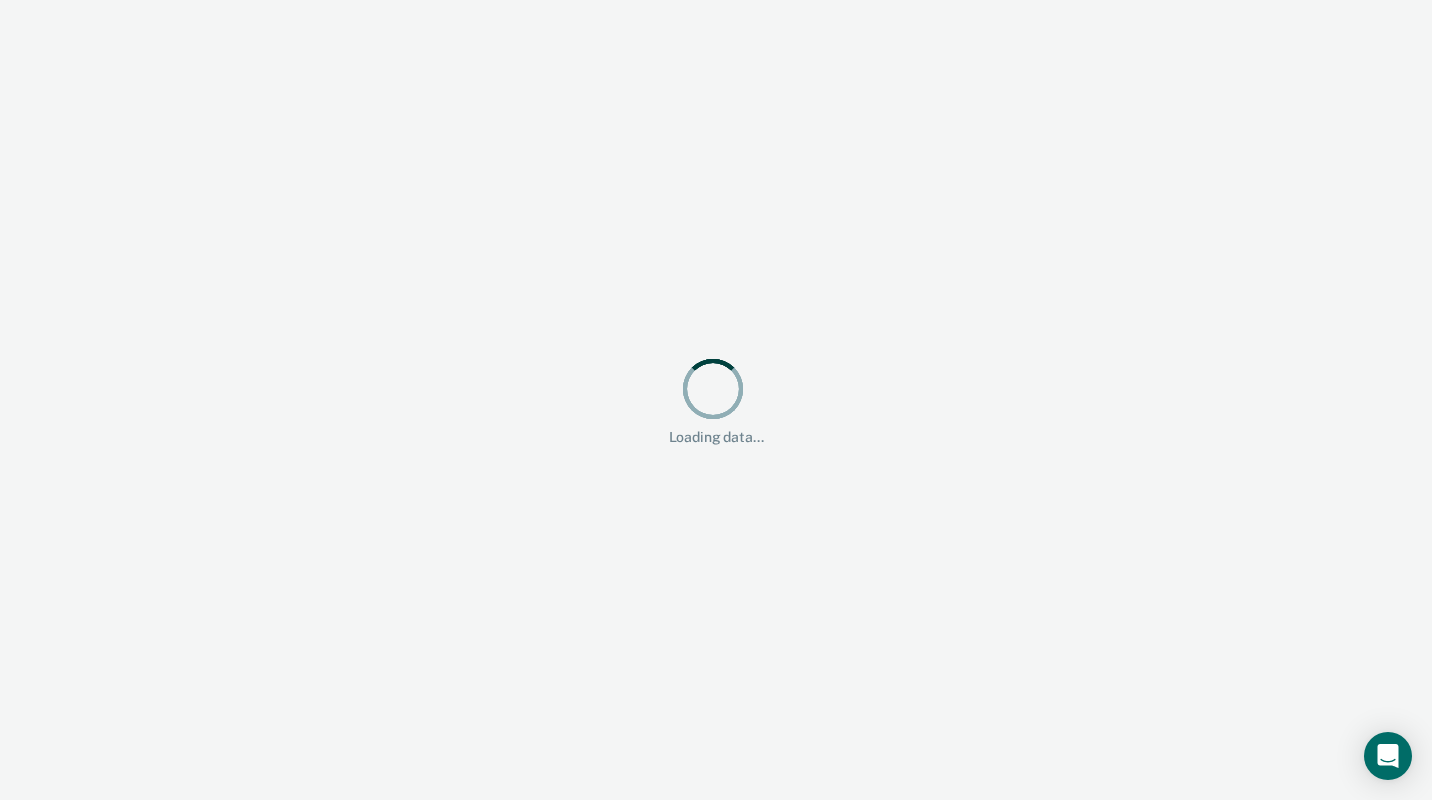 click on "Loading data..." at bounding box center [716, 400] 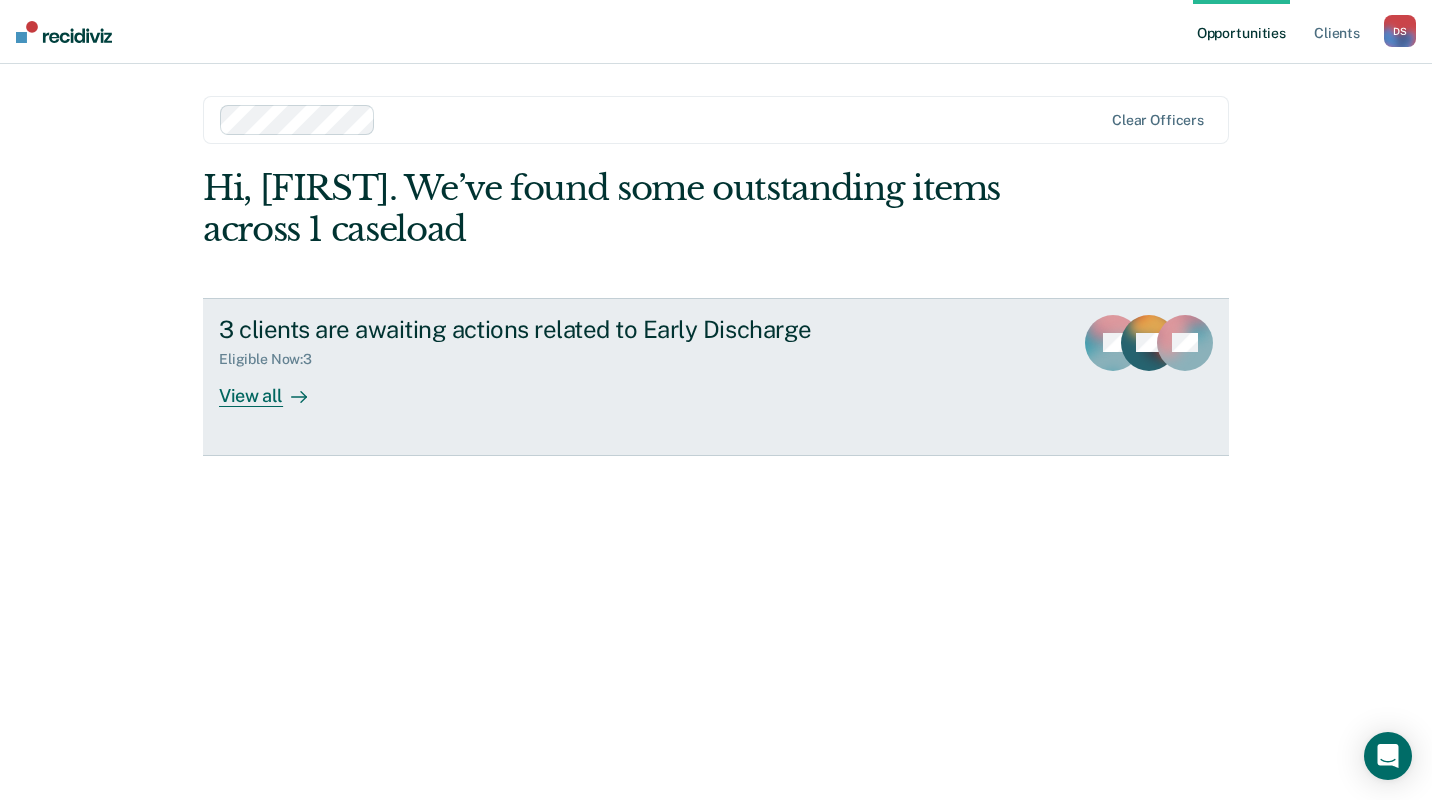 click on "View all" at bounding box center (275, 387) 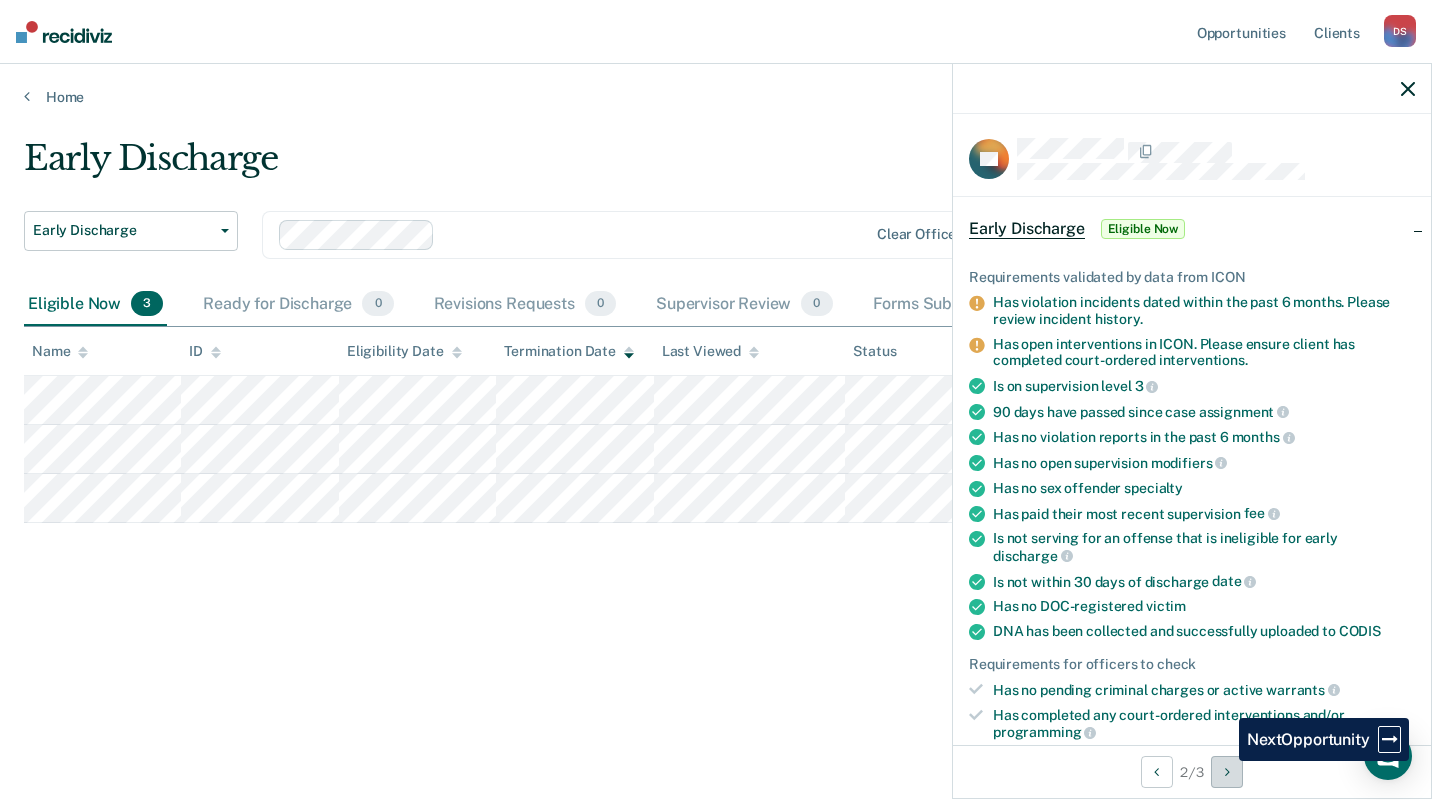 click at bounding box center (1227, 772) 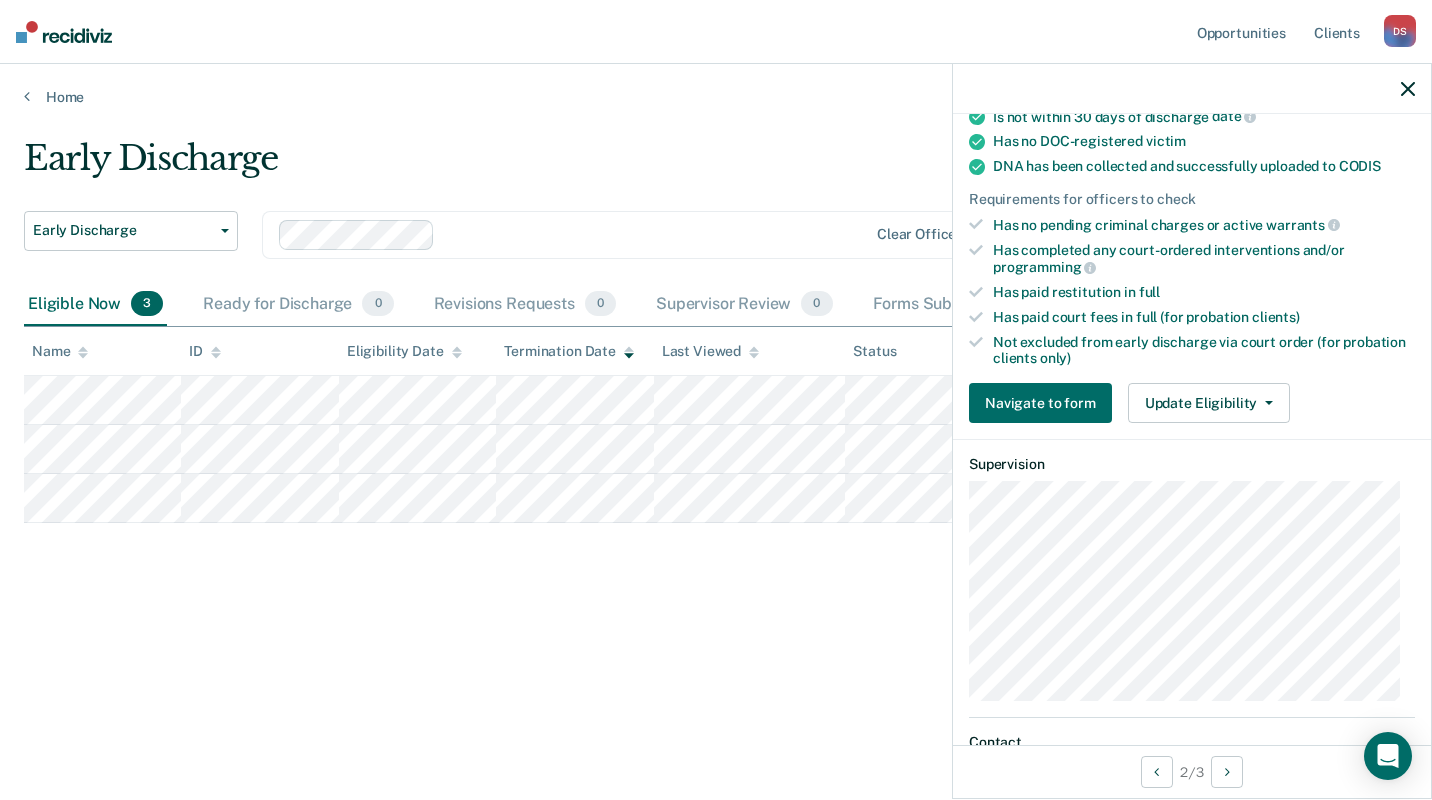 scroll, scrollTop: 480, scrollLeft: 0, axis: vertical 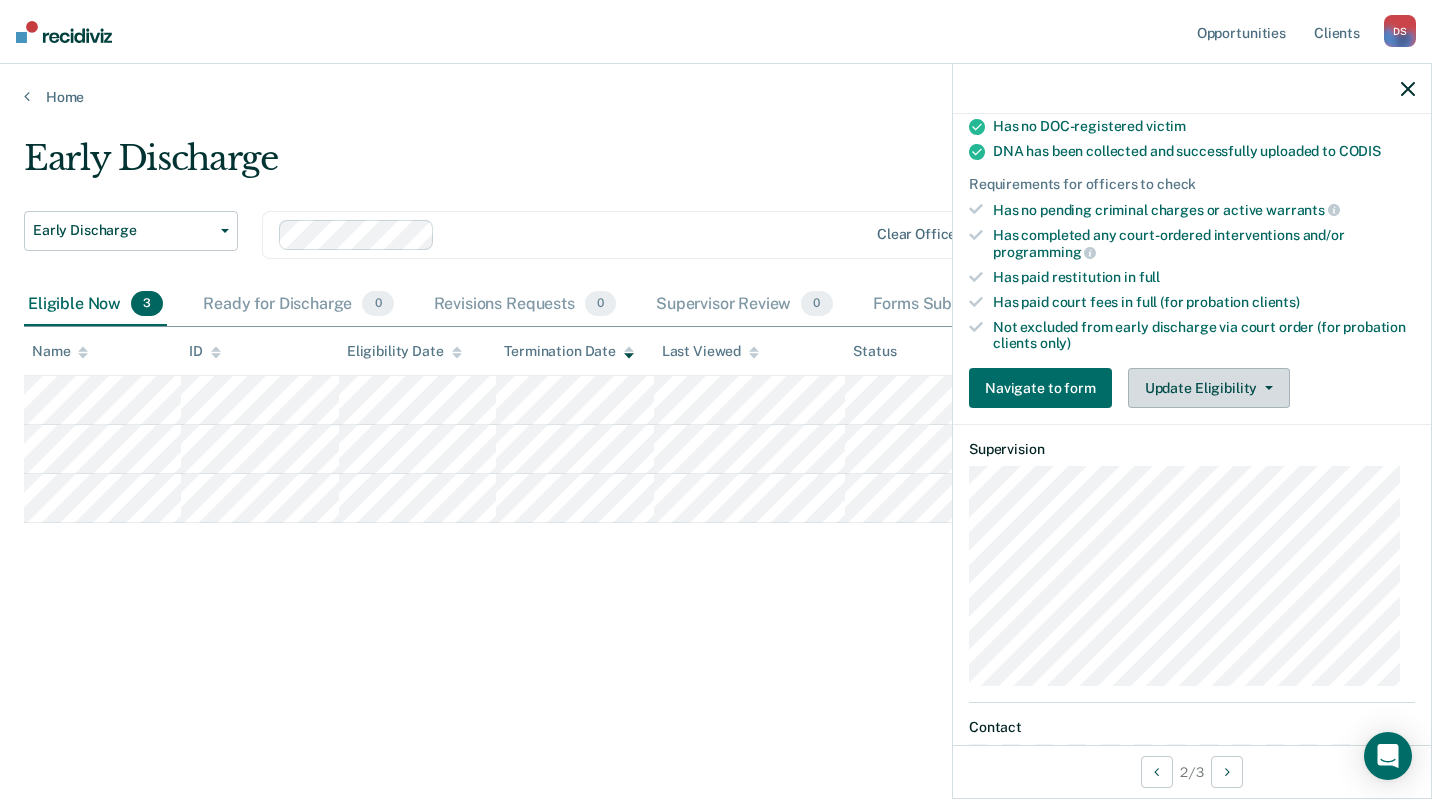 click on "Update Eligibility" at bounding box center (1209, 388) 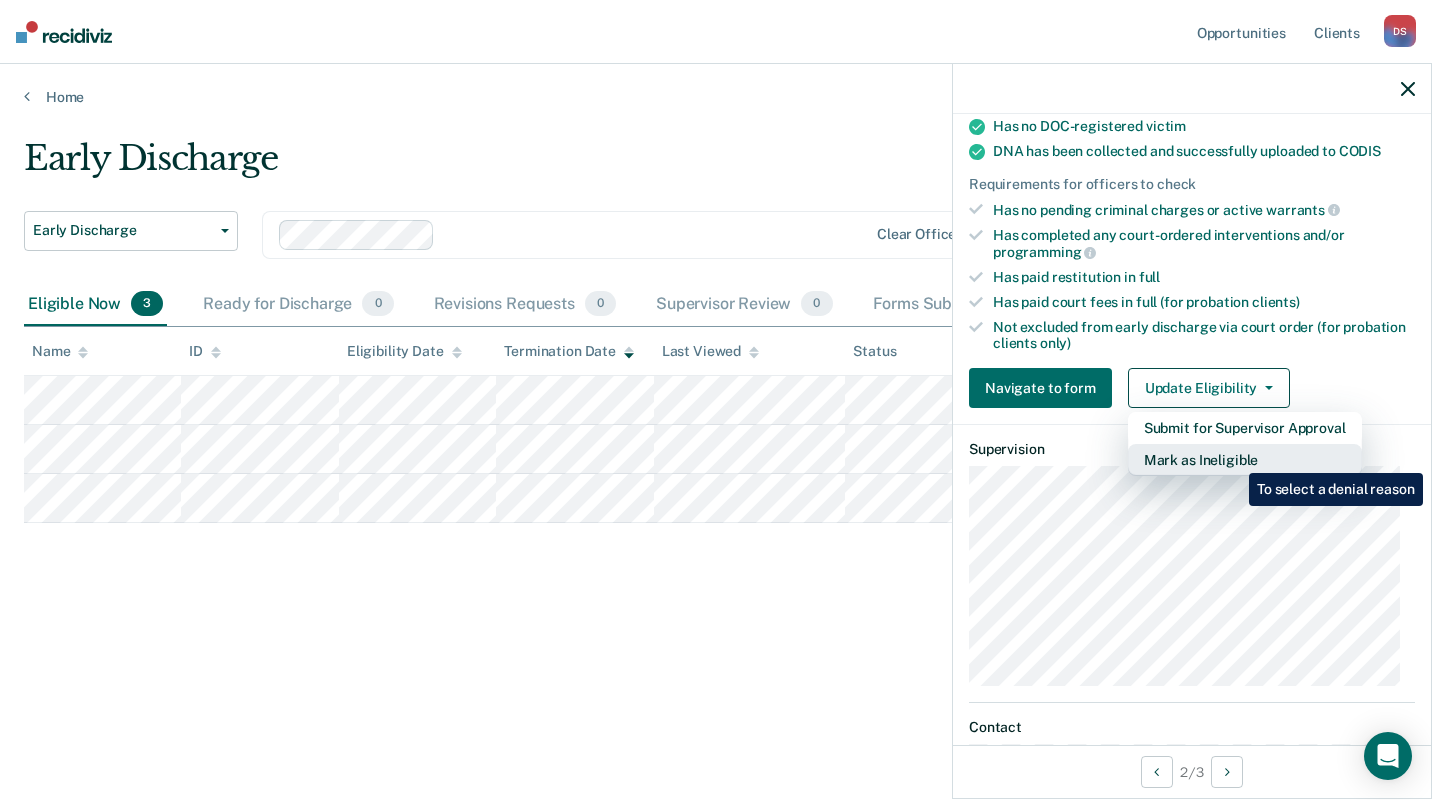 click on "Mark as Ineligible" at bounding box center [1245, 428] 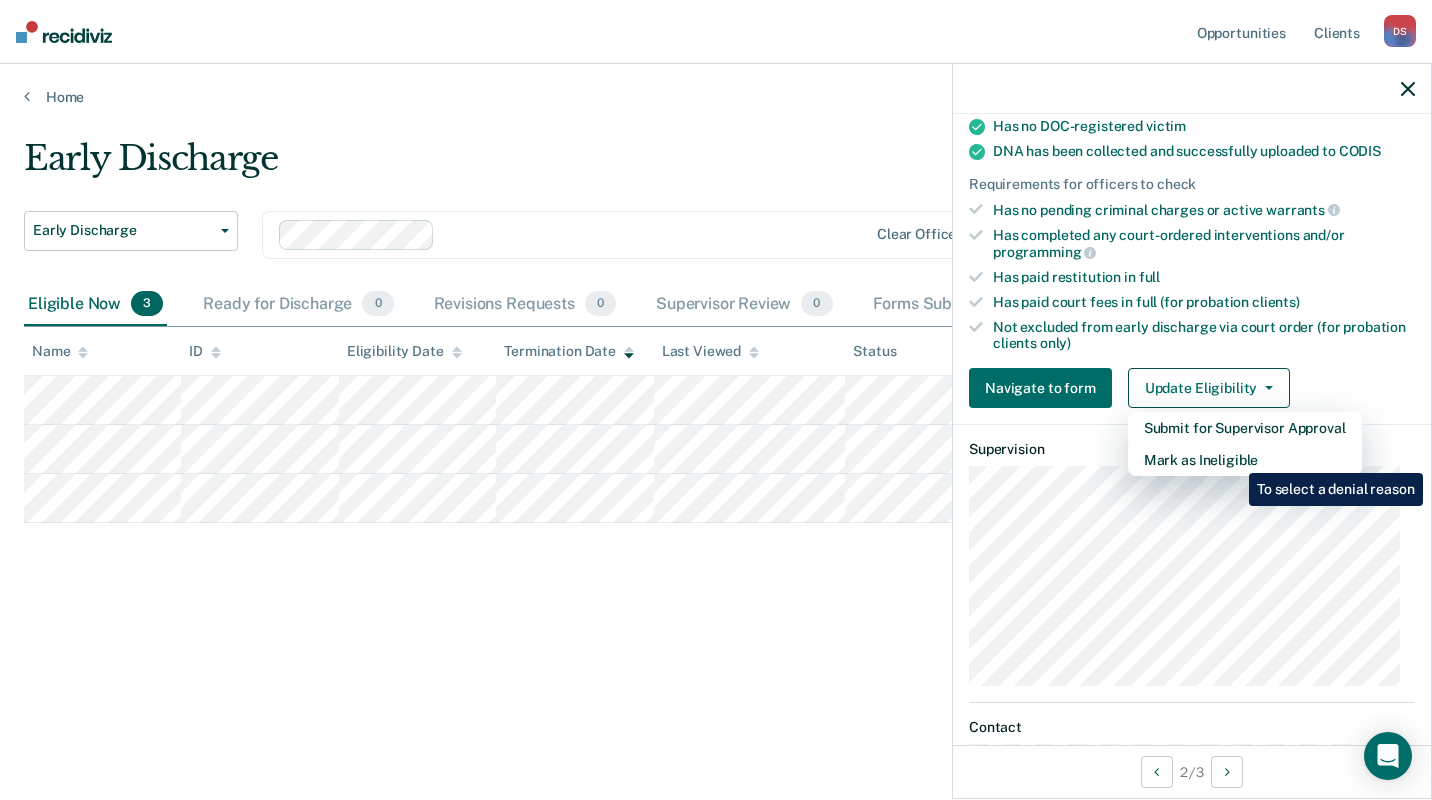scroll, scrollTop: 203, scrollLeft: 0, axis: vertical 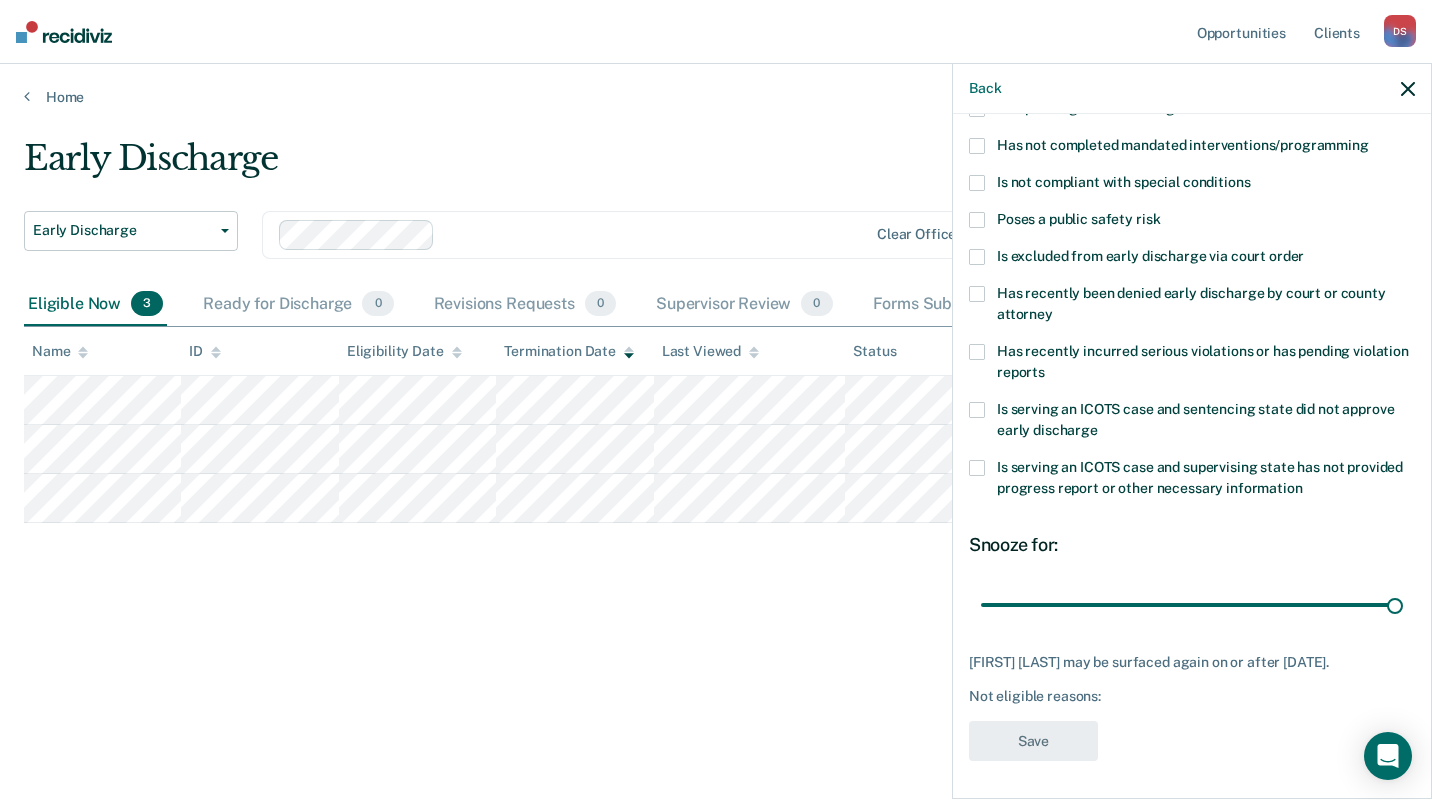 drag, startPoint x: 1115, startPoint y: 607, endPoint x: 1388, endPoint y: 620, distance: 273.30936 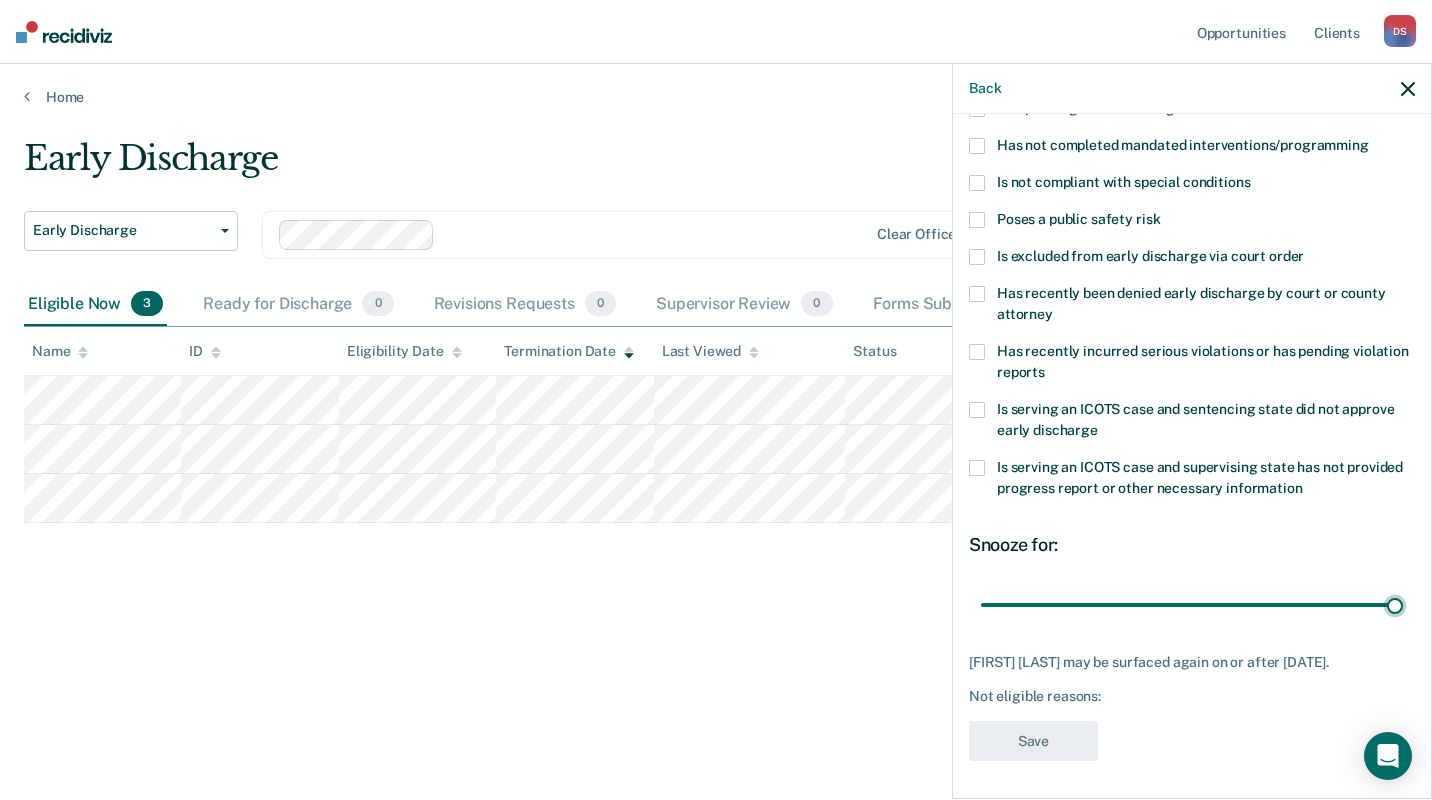 type on "90" 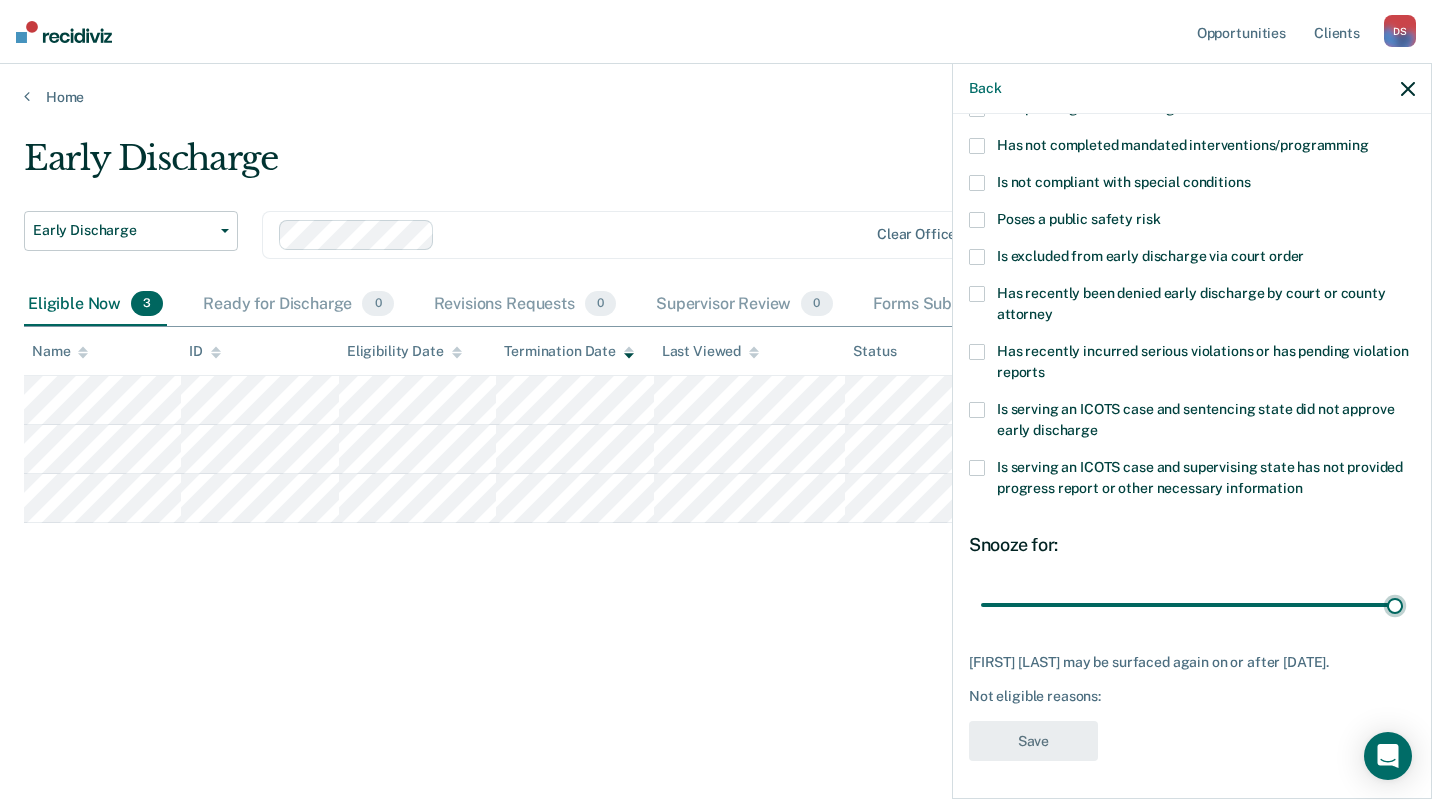 click at bounding box center [1192, 604] 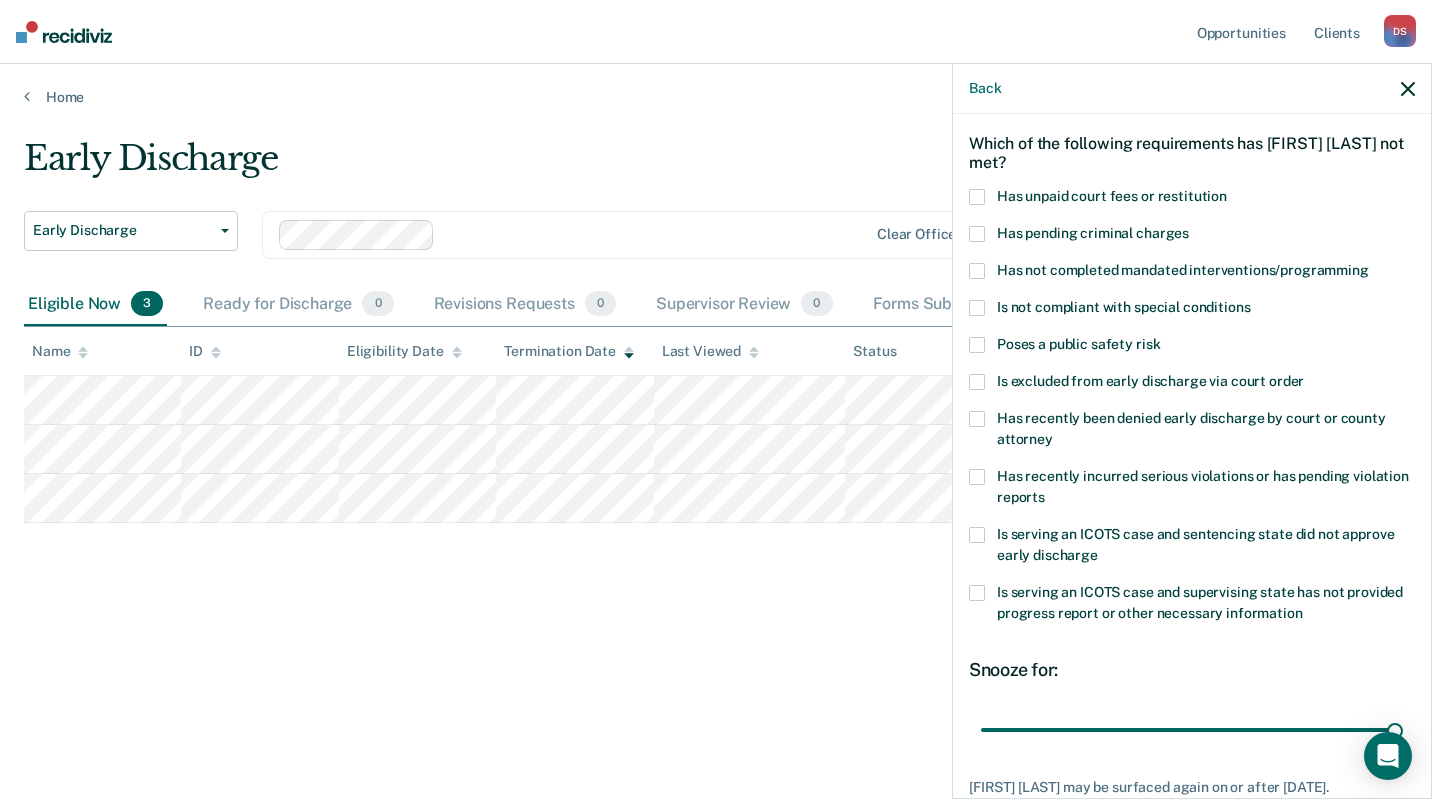 scroll, scrollTop: 75, scrollLeft: 0, axis: vertical 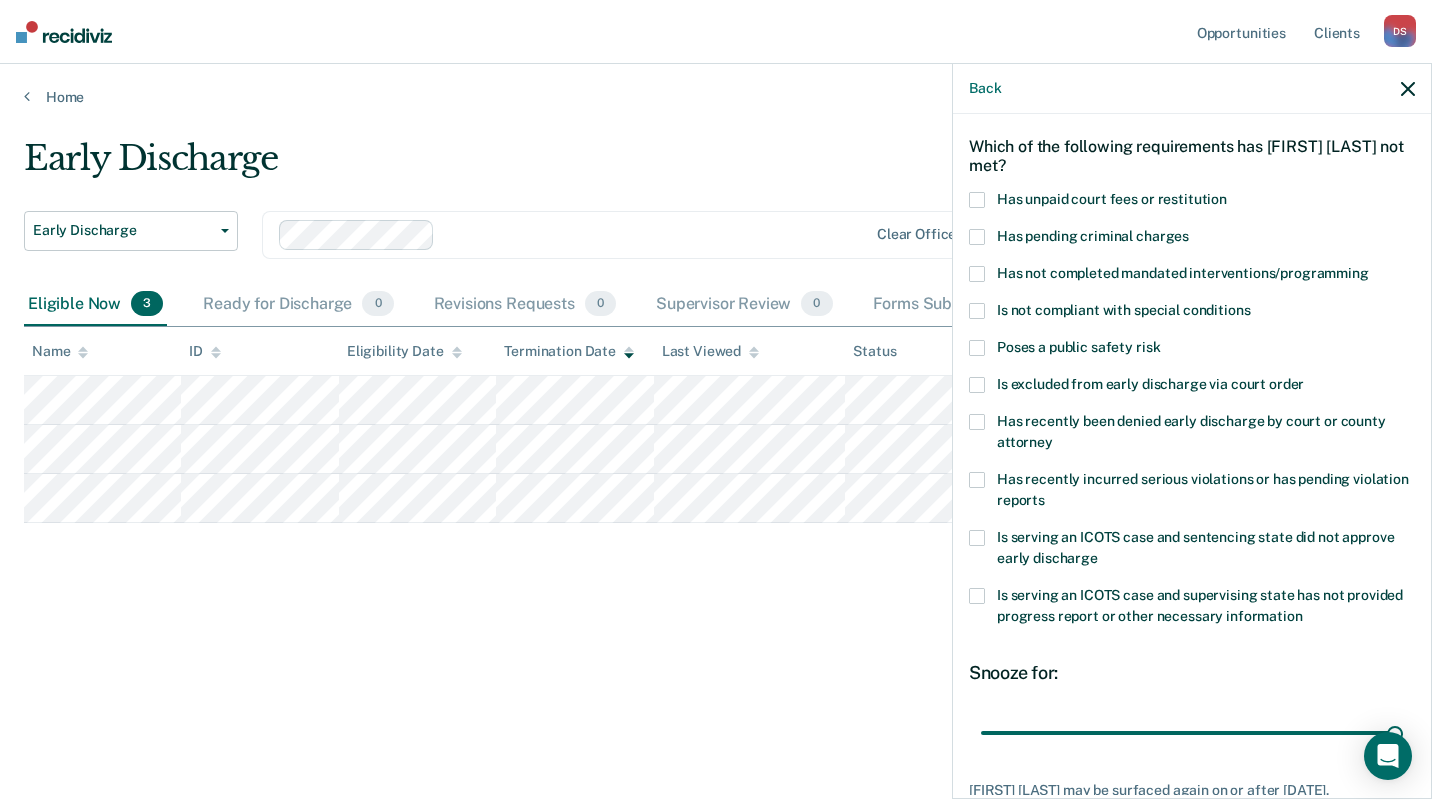 click at bounding box center (977, 237) 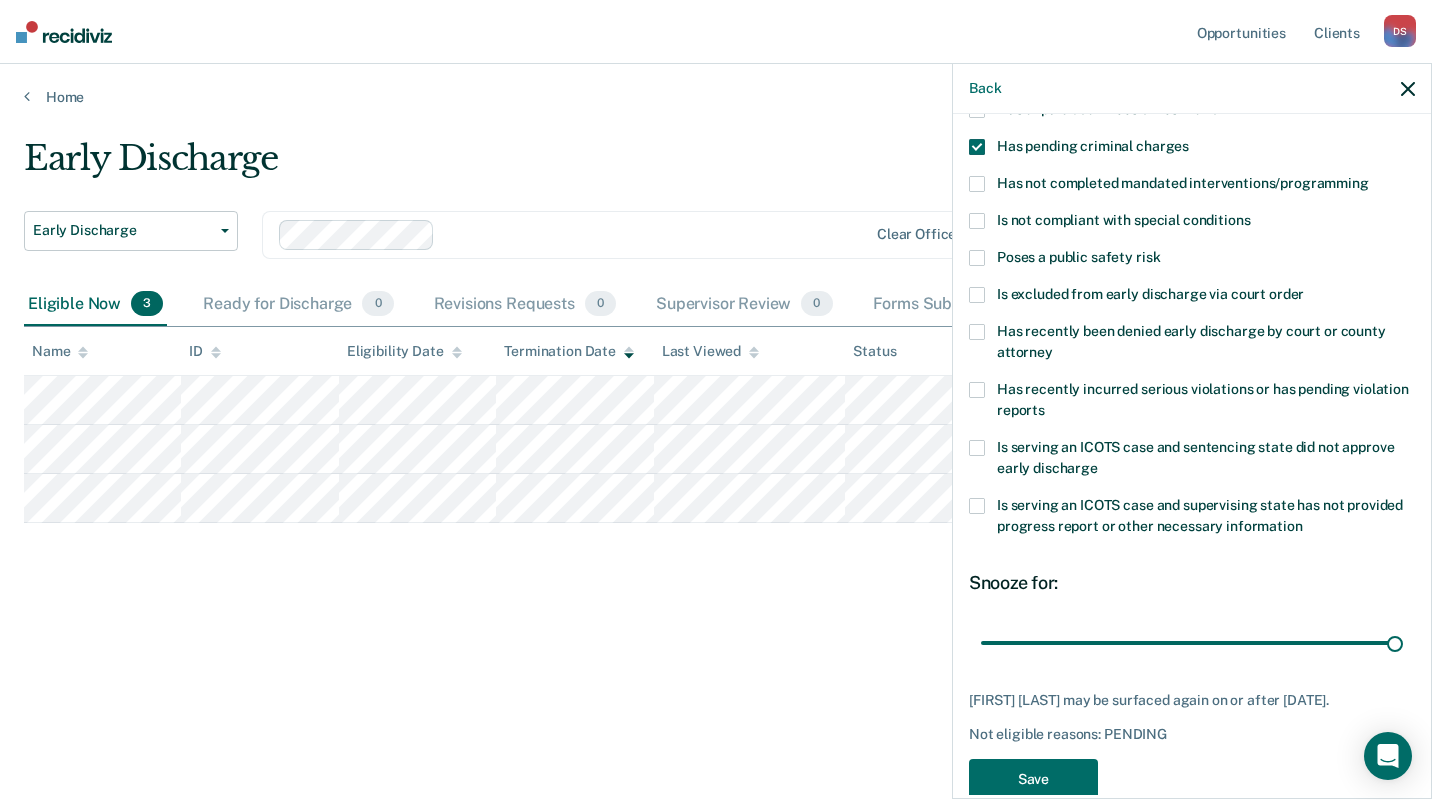scroll, scrollTop: 203, scrollLeft: 0, axis: vertical 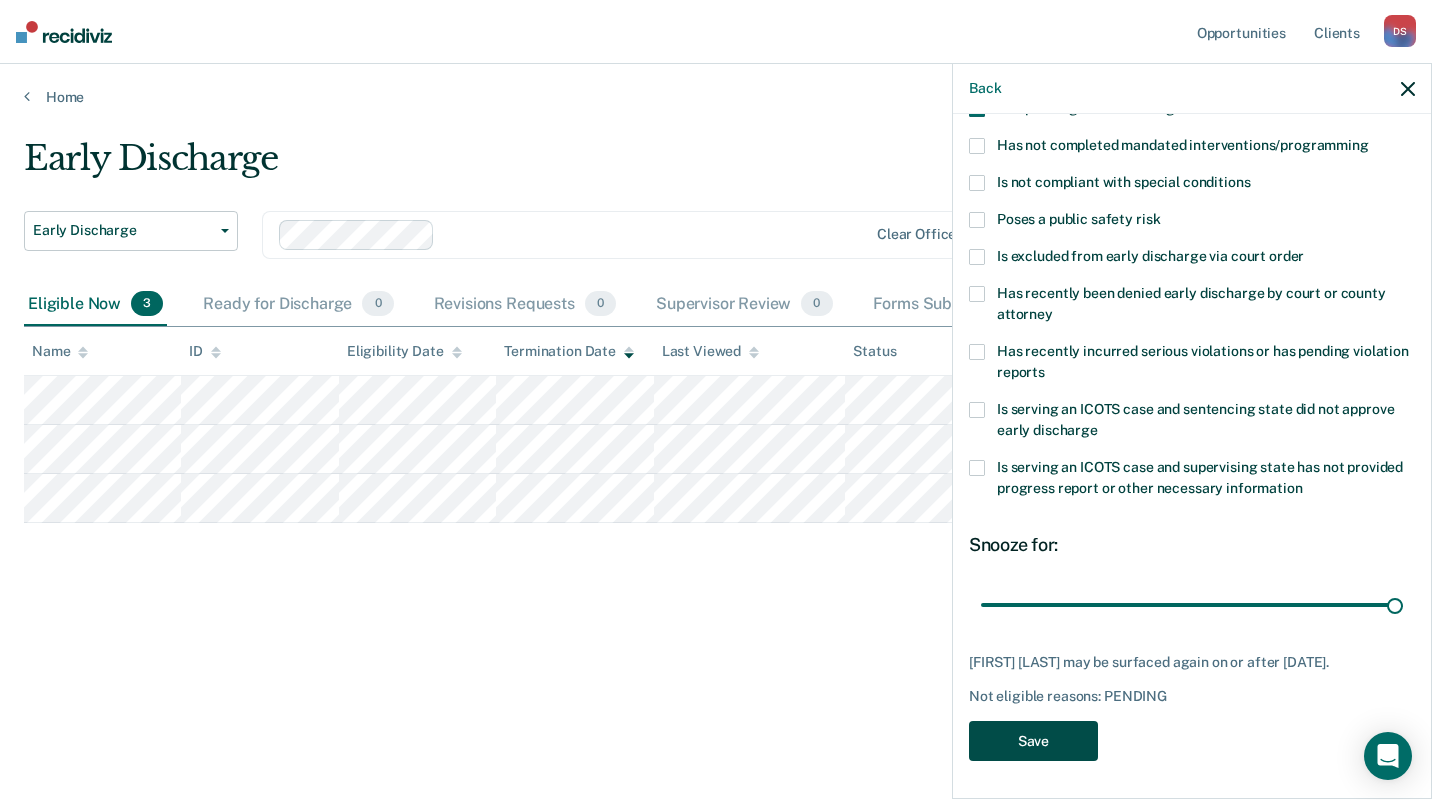 click on "Save" at bounding box center (1033, 741) 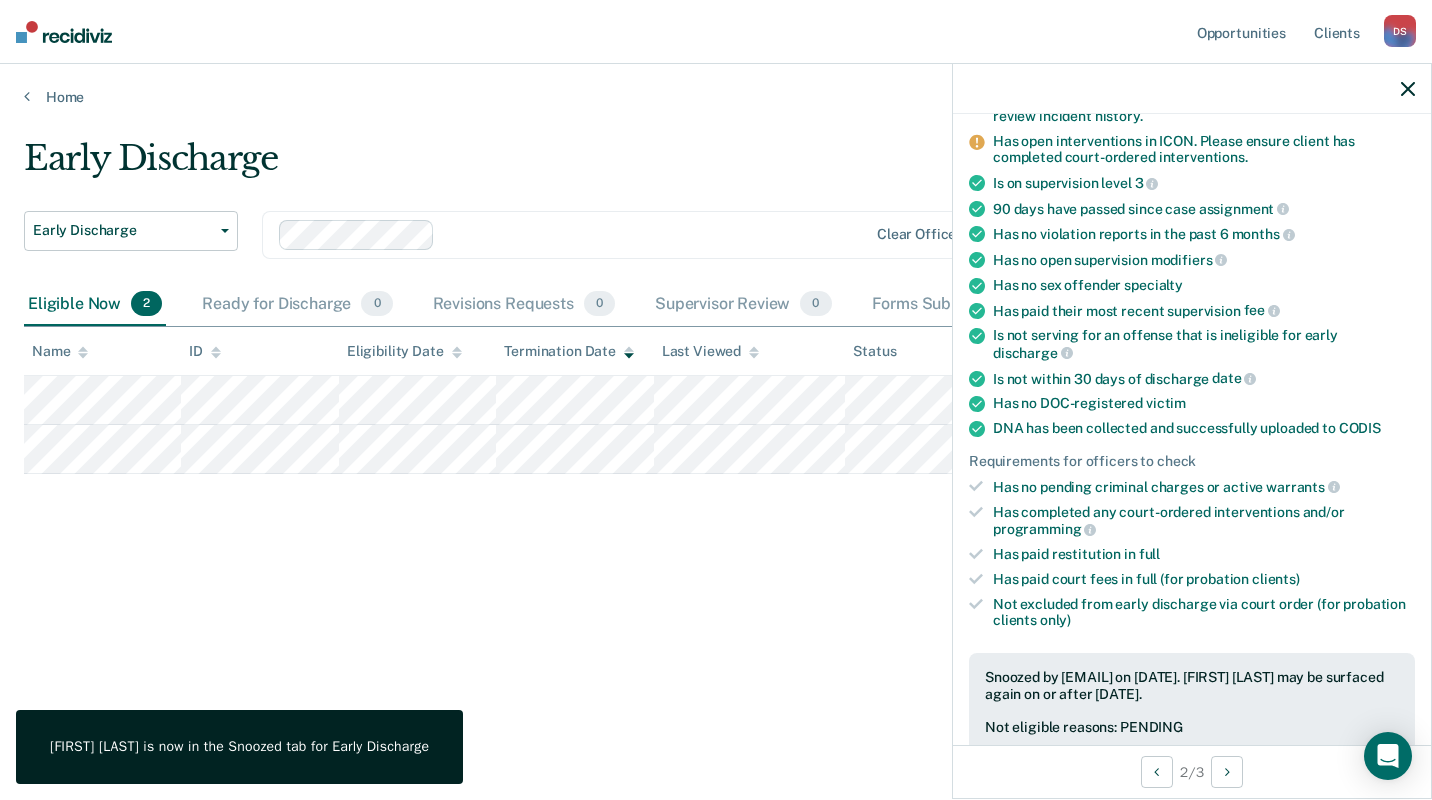 click on "Early Discharge   Early Discharge Early Discharge Clear   officers Eligible Now 2 Ready for Discharge 0 Revisions Requests 0 Supervisor Review 0 Forms Submitted 0 Snoozed 1
To pick up a draggable item, press the space bar.
While dragging, use the arrow keys to move the item.
Press space again to drop the item in its new position, or press escape to cancel.
Name ID Eligibility Date Termination Date Last Viewed Status Assigned to" at bounding box center (716, 394) 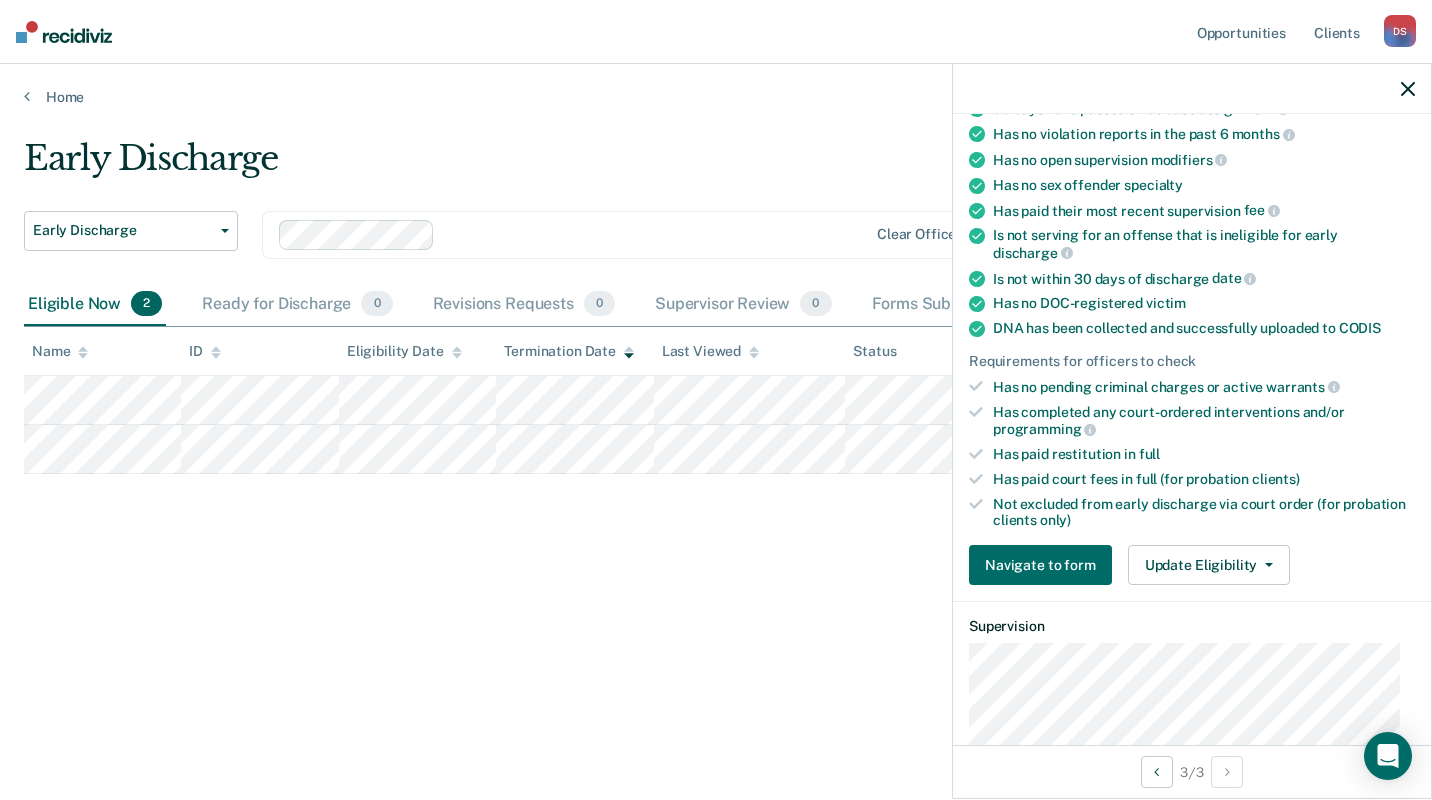 scroll, scrollTop: 205, scrollLeft: 0, axis: vertical 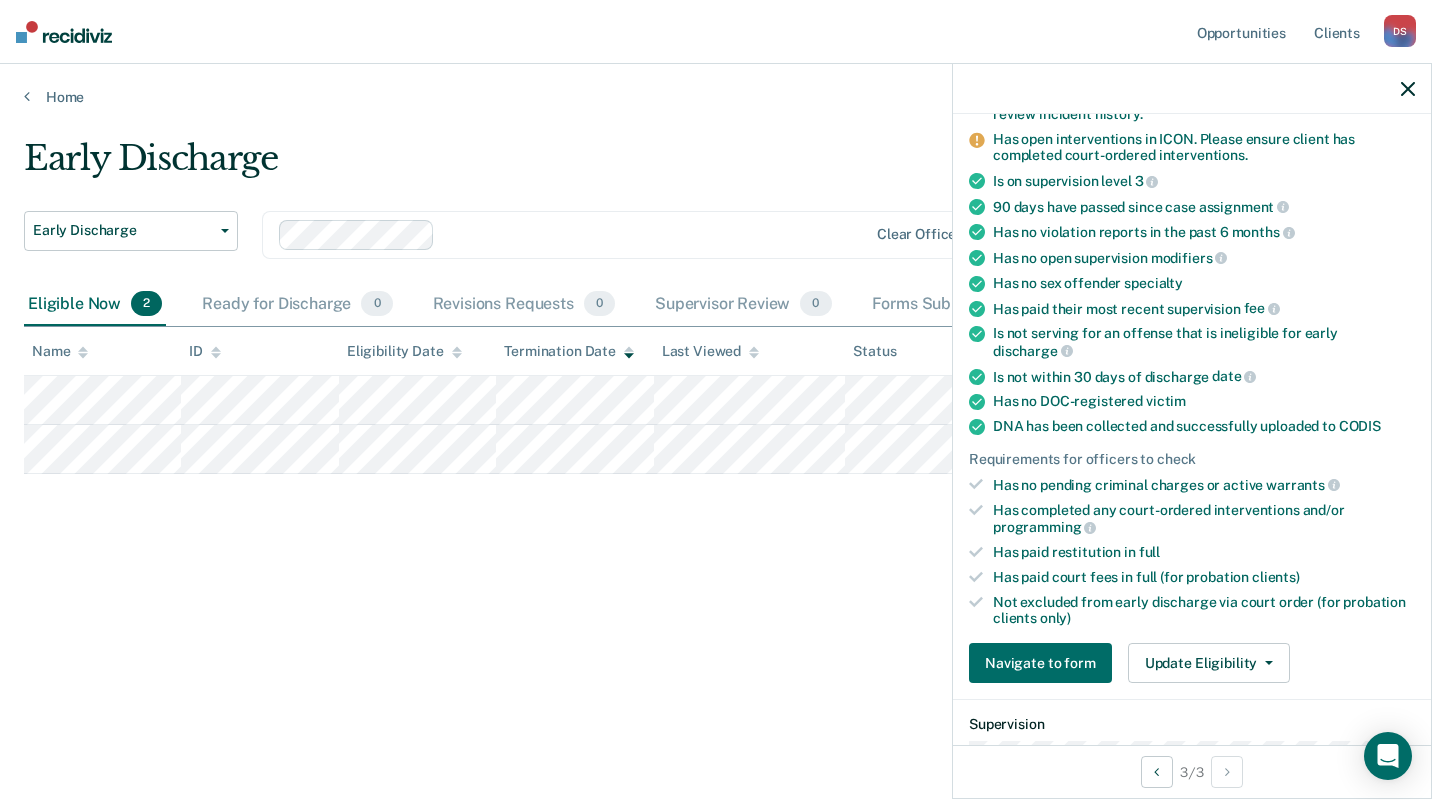 click on "Requirements validated by data from ICON Has violation incidents dated within the past 6 months. Please review incident history. Has open interventions in ICON. Please ensure client has completed court-ordered interventions. Is on supervision level   3   90 days have passed since case   assignment   Has no violation reports in the past 6   months   Has no open supervision   modifiers   Has no sex offender   specialty Has paid their most recent supervision   fee   Is not serving for an offense that is ineligible for early   discharge   Is not within 30 days of discharge   date   Has no DOC-registered   victim DNA has been collected and successfully uploaded to   CODIS Requirements for officers to check Has no pending criminal charges or active   warrants   Has completed any court-ordered interventions and/or   programming   Has paid restitution in   full Has paid court fees in full (for probation   clients) Not excluded from early discharge via court order (for probation clients   only)" at bounding box center (1192, 345) 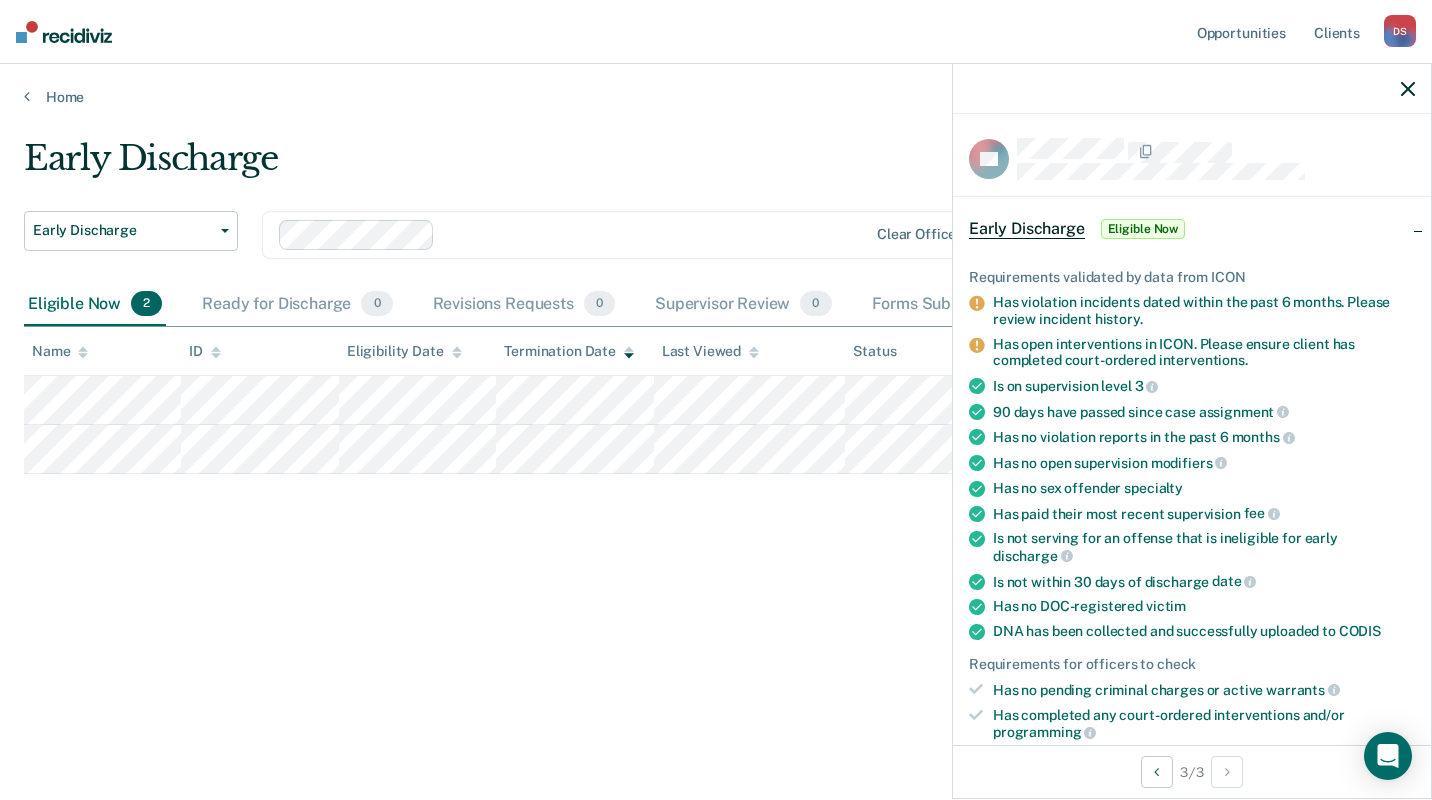 click at bounding box center (1408, 89) 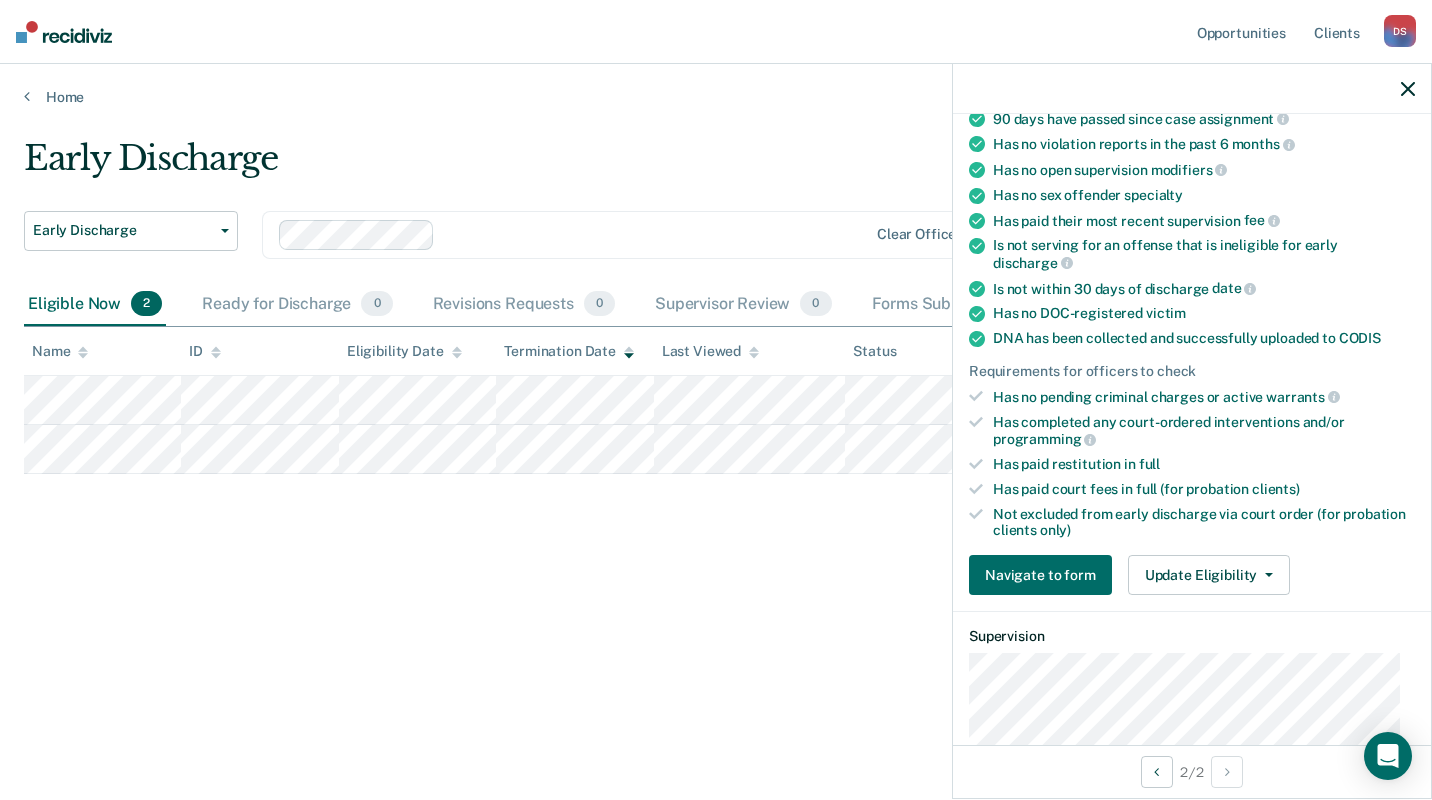 scroll, scrollTop: 298, scrollLeft: 0, axis: vertical 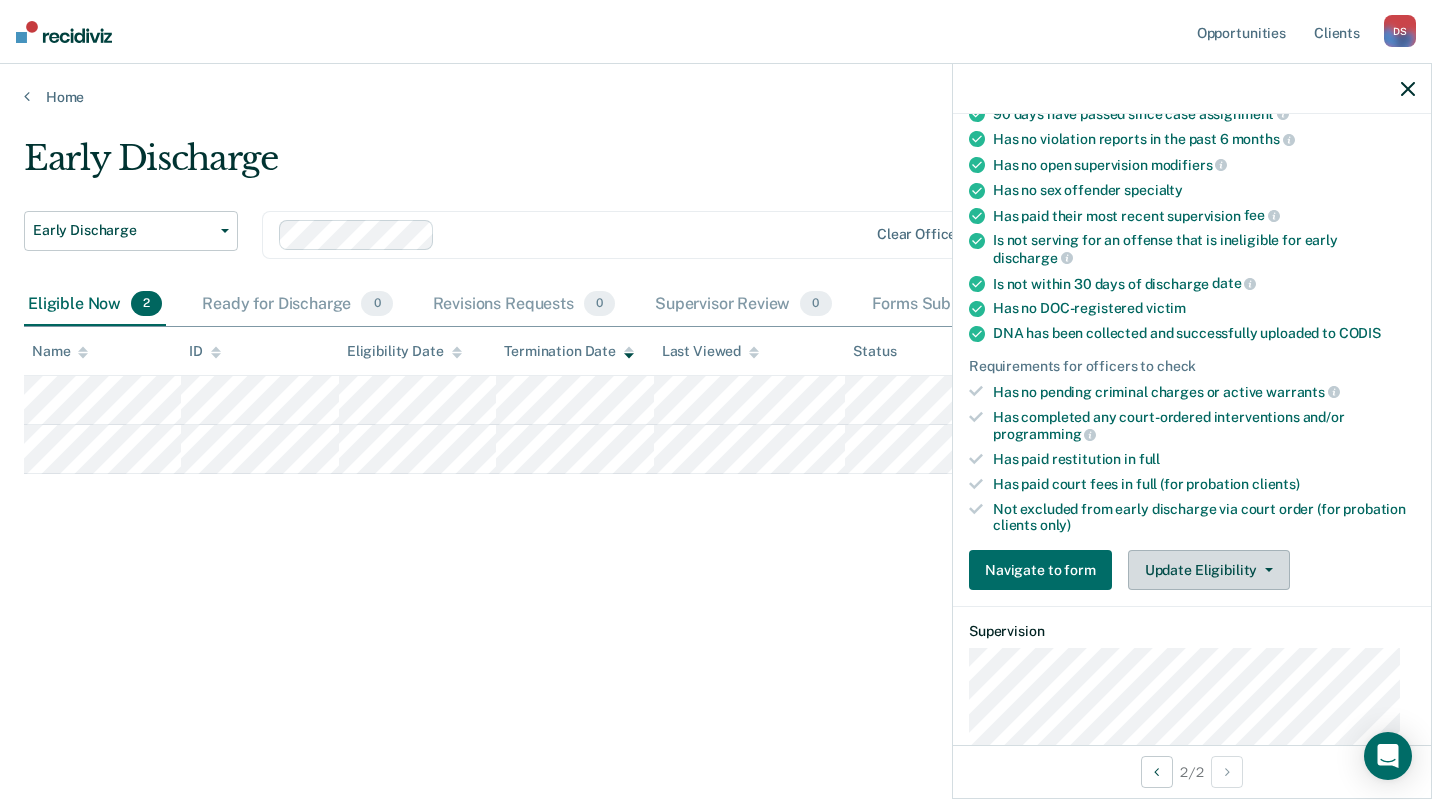 click on "Update Eligibility" at bounding box center [1209, 570] 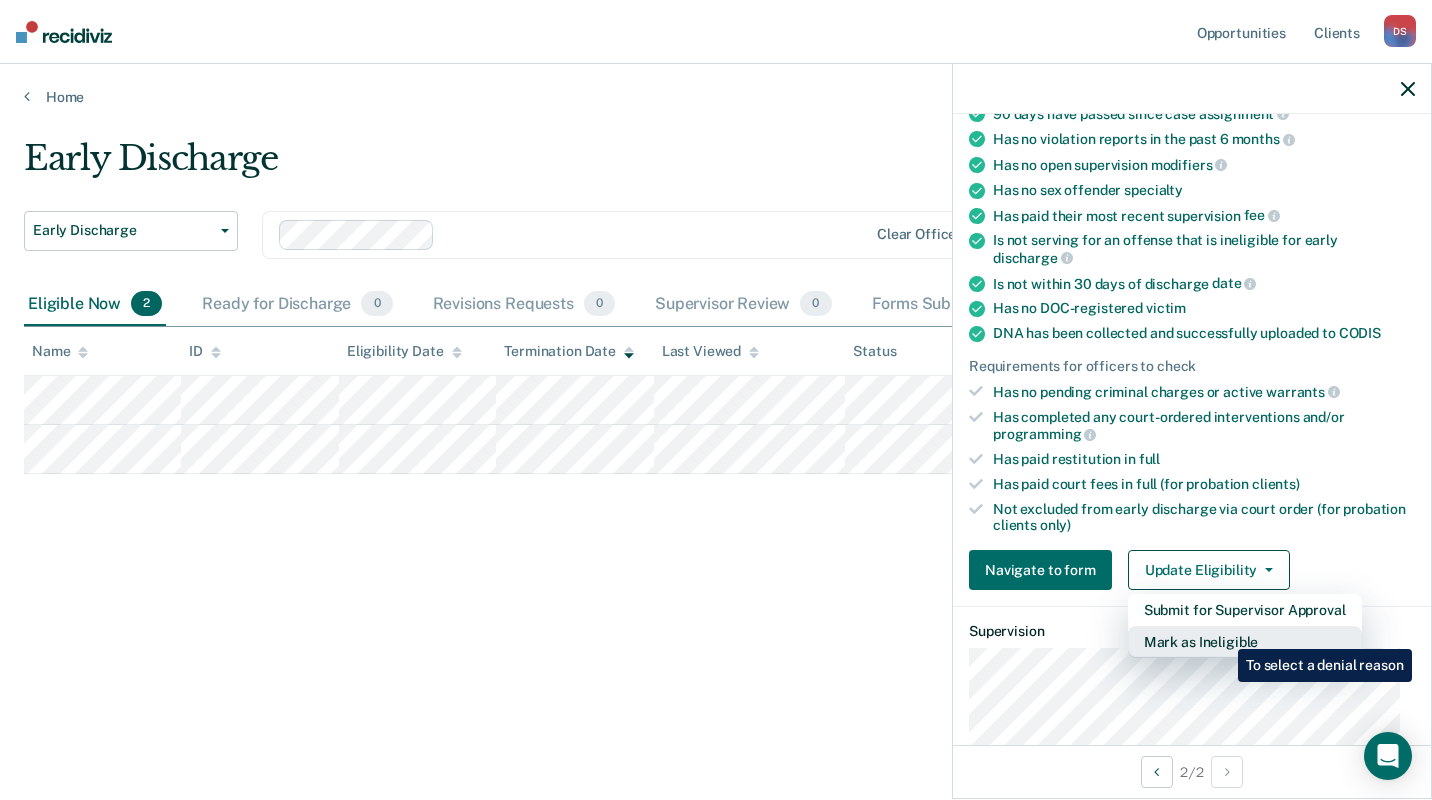 click on "Mark as Ineligible" at bounding box center (1245, 610) 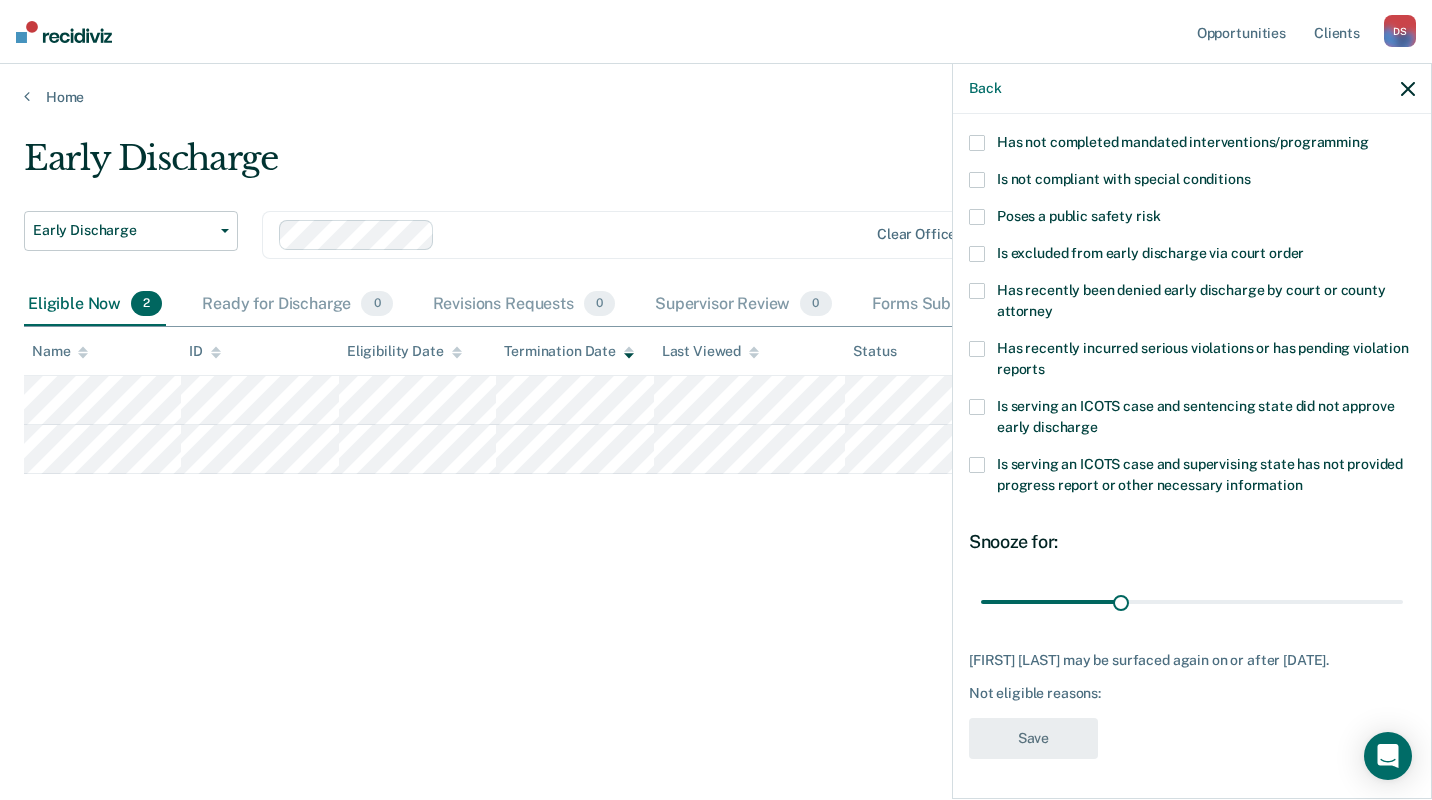 scroll, scrollTop: 220, scrollLeft: 0, axis: vertical 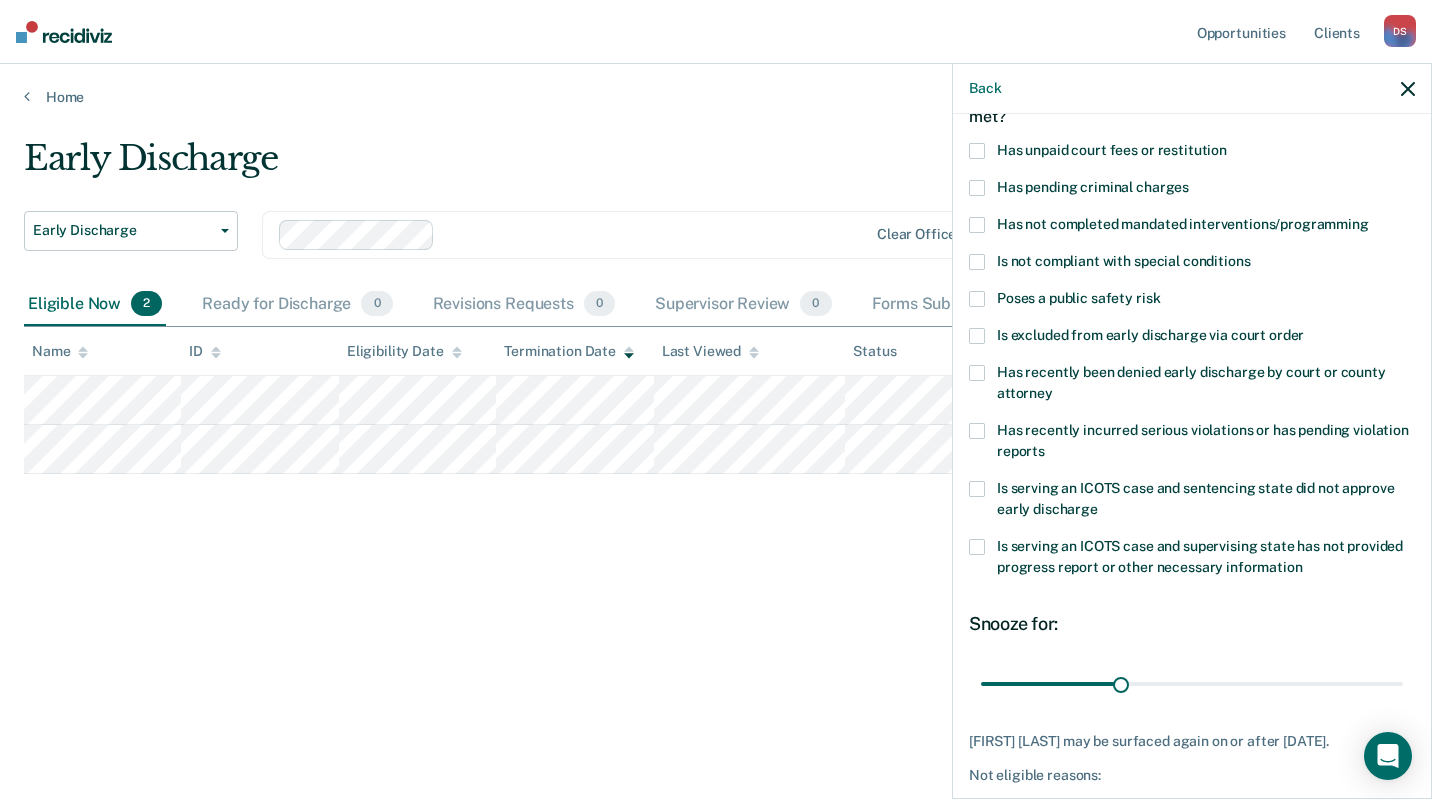 click on "Has not completed mandated interventions/programming" at bounding box center (1192, 227) 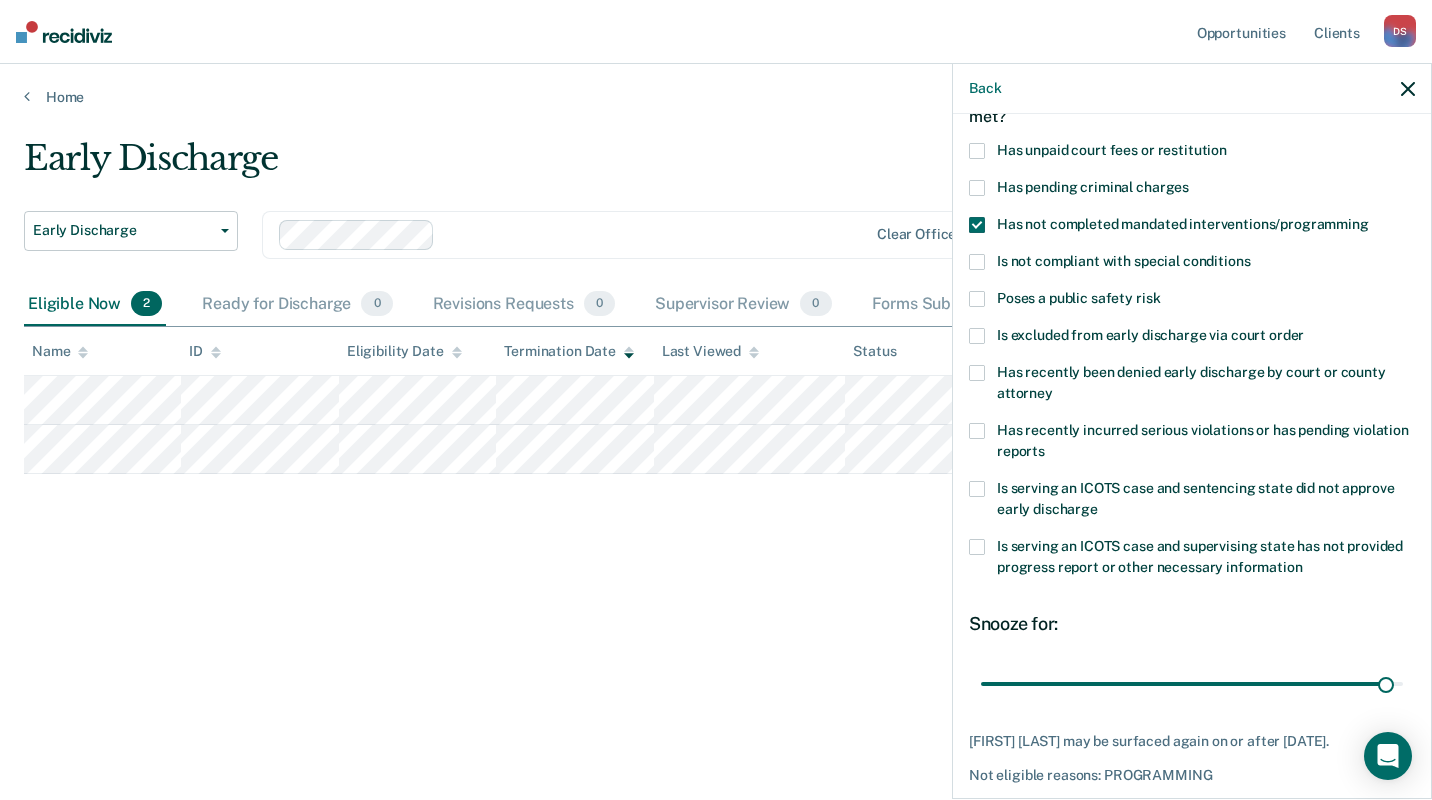 drag, startPoint x: 1112, startPoint y: 675, endPoint x: 1371, endPoint y: 724, distance: 263.5944 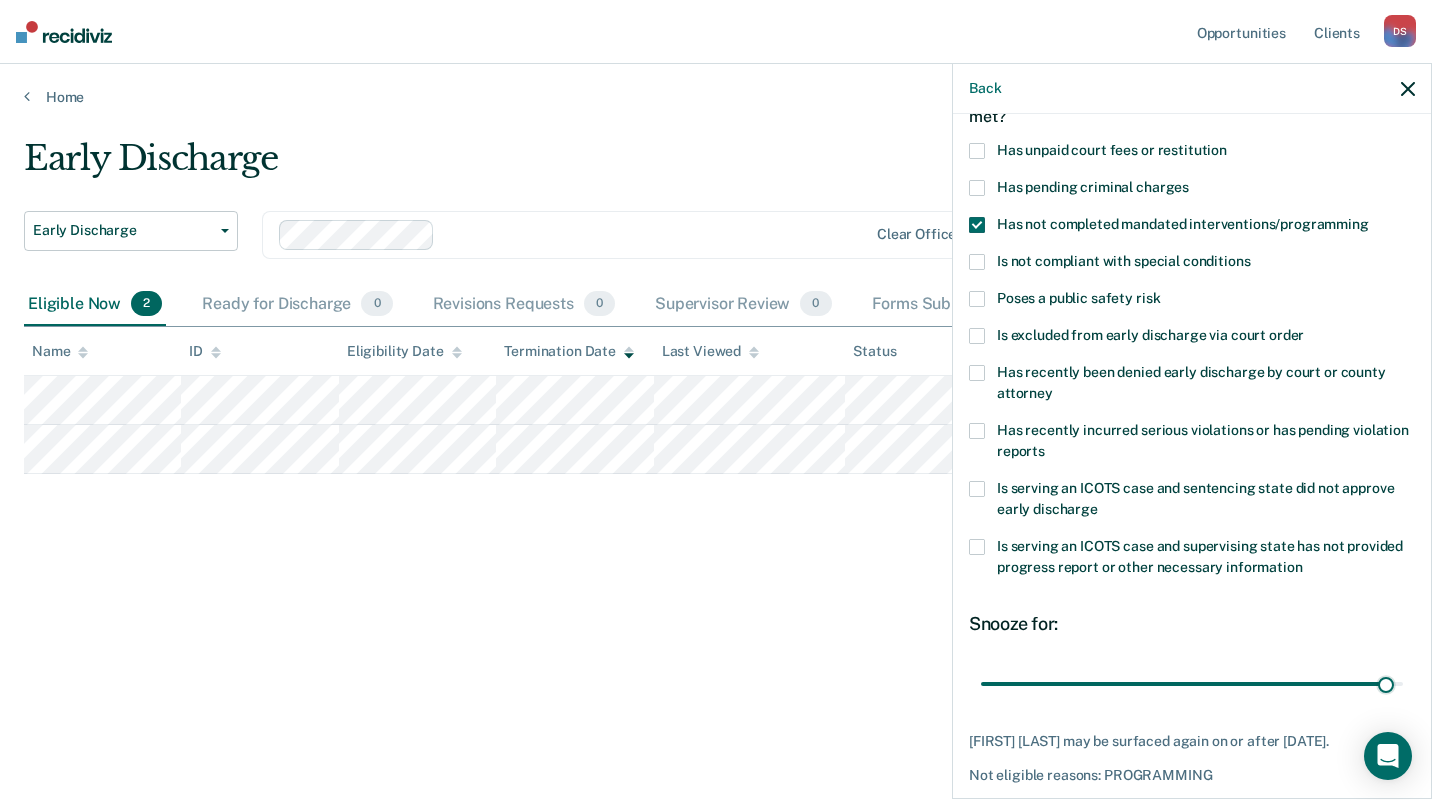 click at bounding box center [1192, 683] 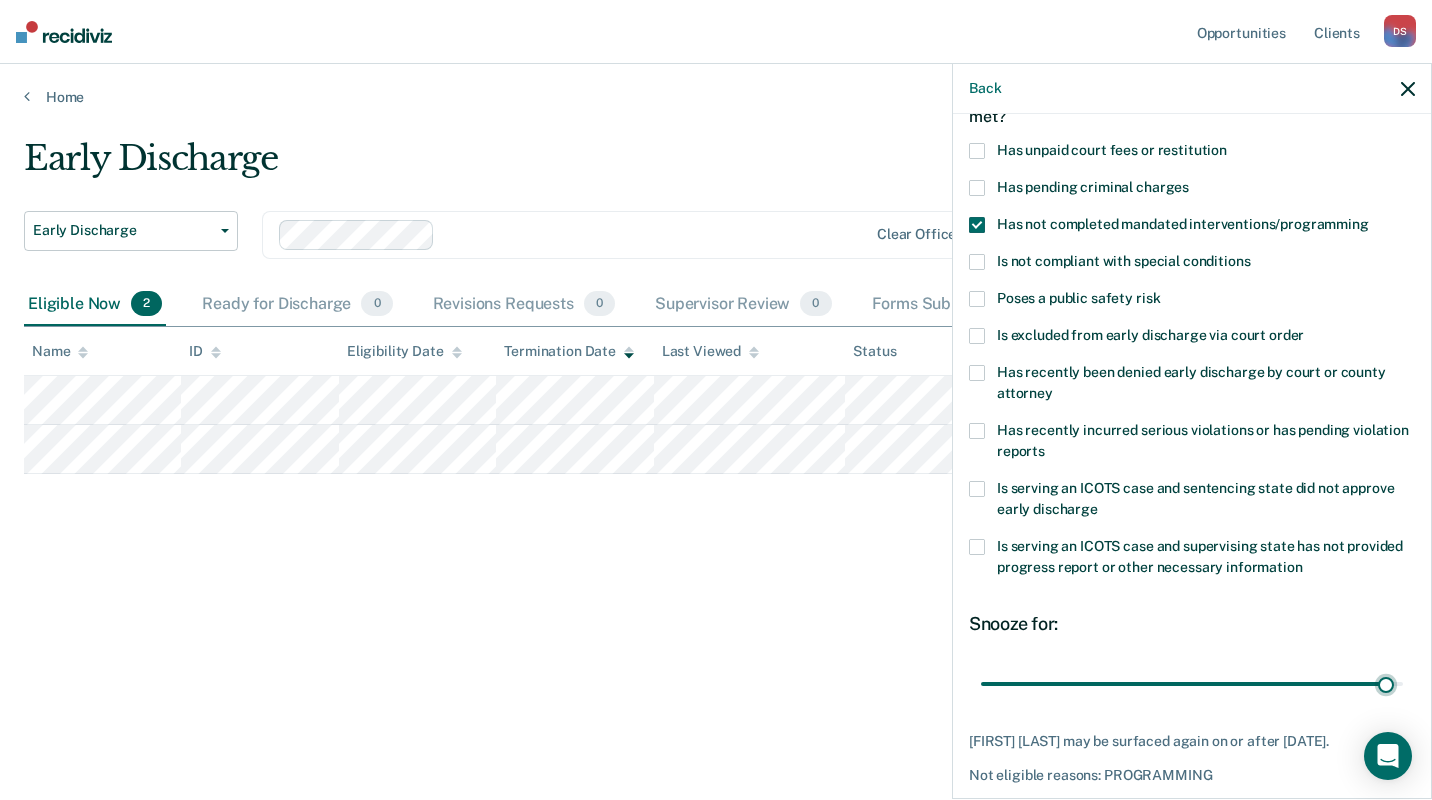 click on "[INITIALS]   Which of the following requirements has [FIRST] [LAST] not met? Has unpaid court fees or restitution  Has pending criminal charges Has not completed mandated interventions/programming Is not compliant with special conditions Poses a public safety risk Is excluded from early discharge via court order  Has recently been denied early discharge by court or county attorney Has recently incurred serious violations or has pending violation reports Is serving an ICOTS case and sentencing state did not approve early discharge Is serving an ICOTS case and supervising state has not provided progress report or other necessary information Snooze for: [NUMBER] days [FIRST] [LAST] may be surfaced again on or after [DATE]. Not eligible reasons: PROGRAMMING Save" at bounding box center (1192, 433) 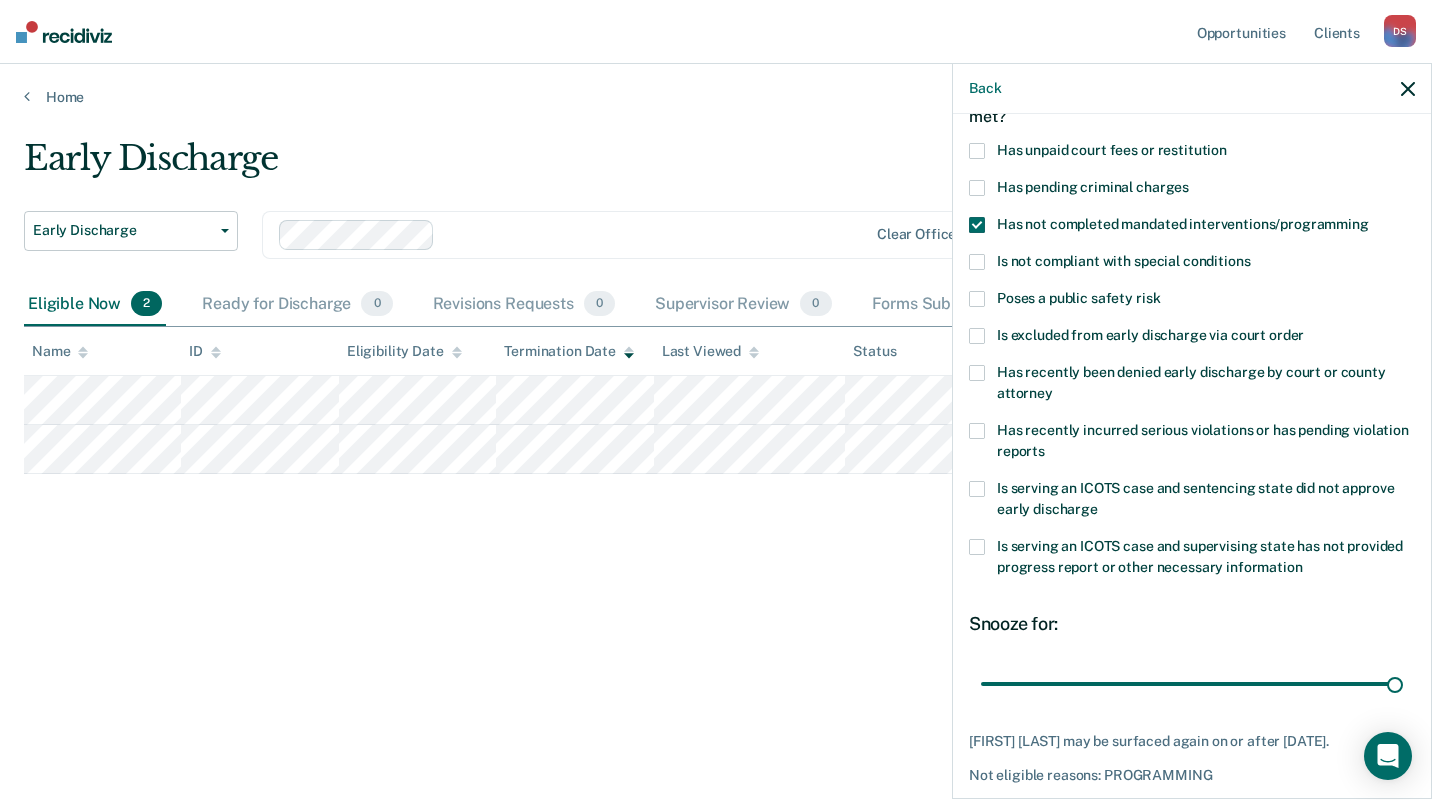 drag, startPoint x: 1371, startPoint y: 680, endPoint x: 1407, endPoint y: 678, distance: 36.05551 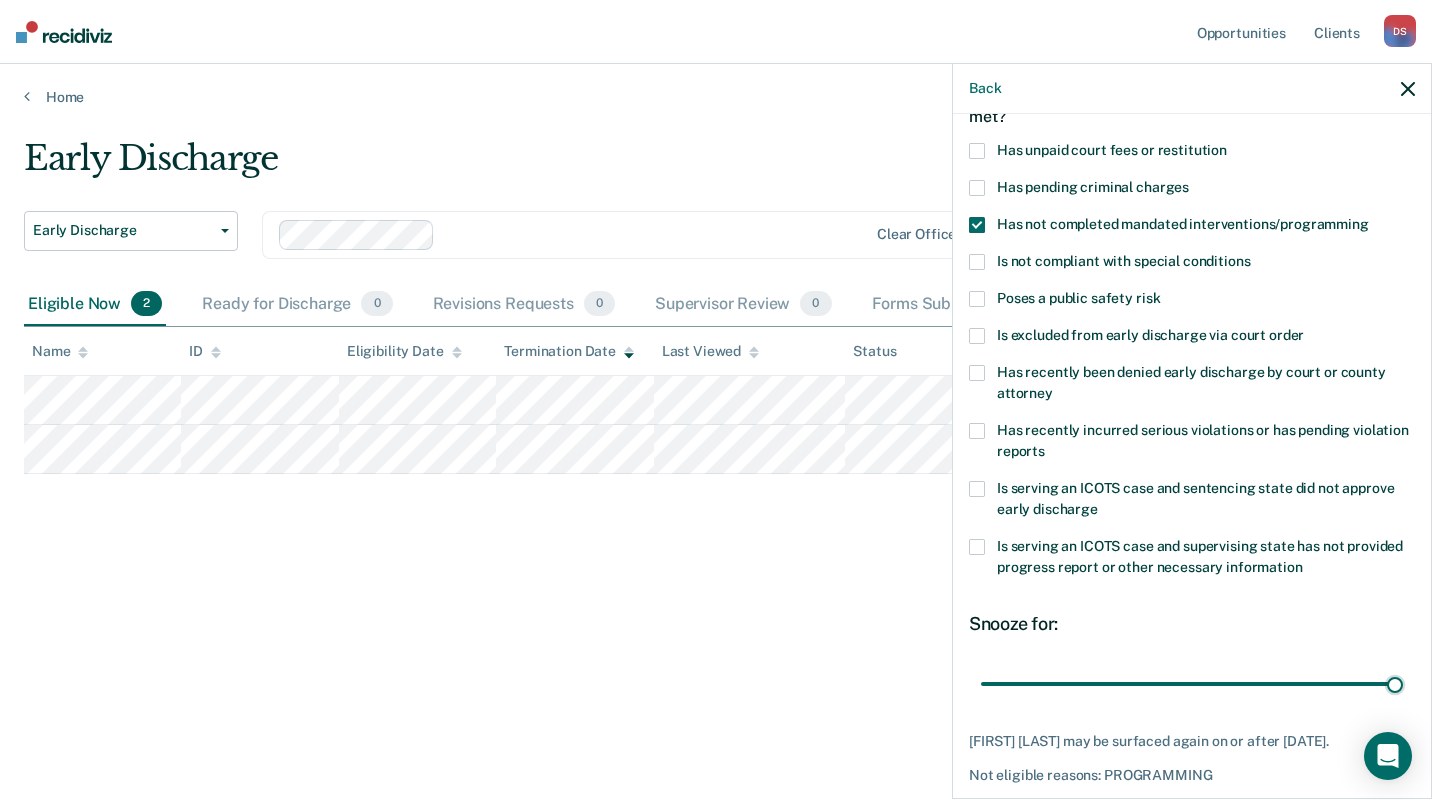 type on "90" 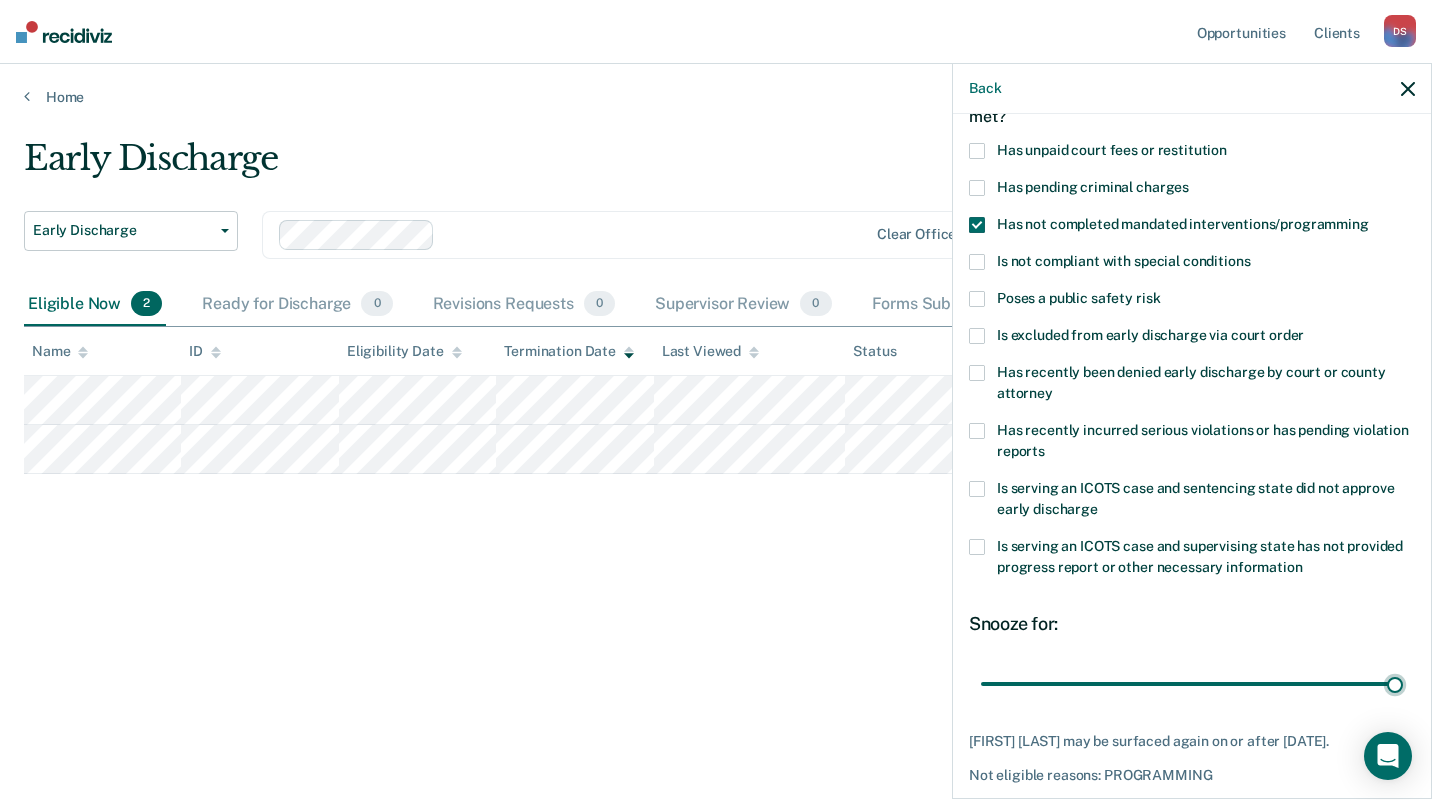 click at bounding box center [1192, 683] 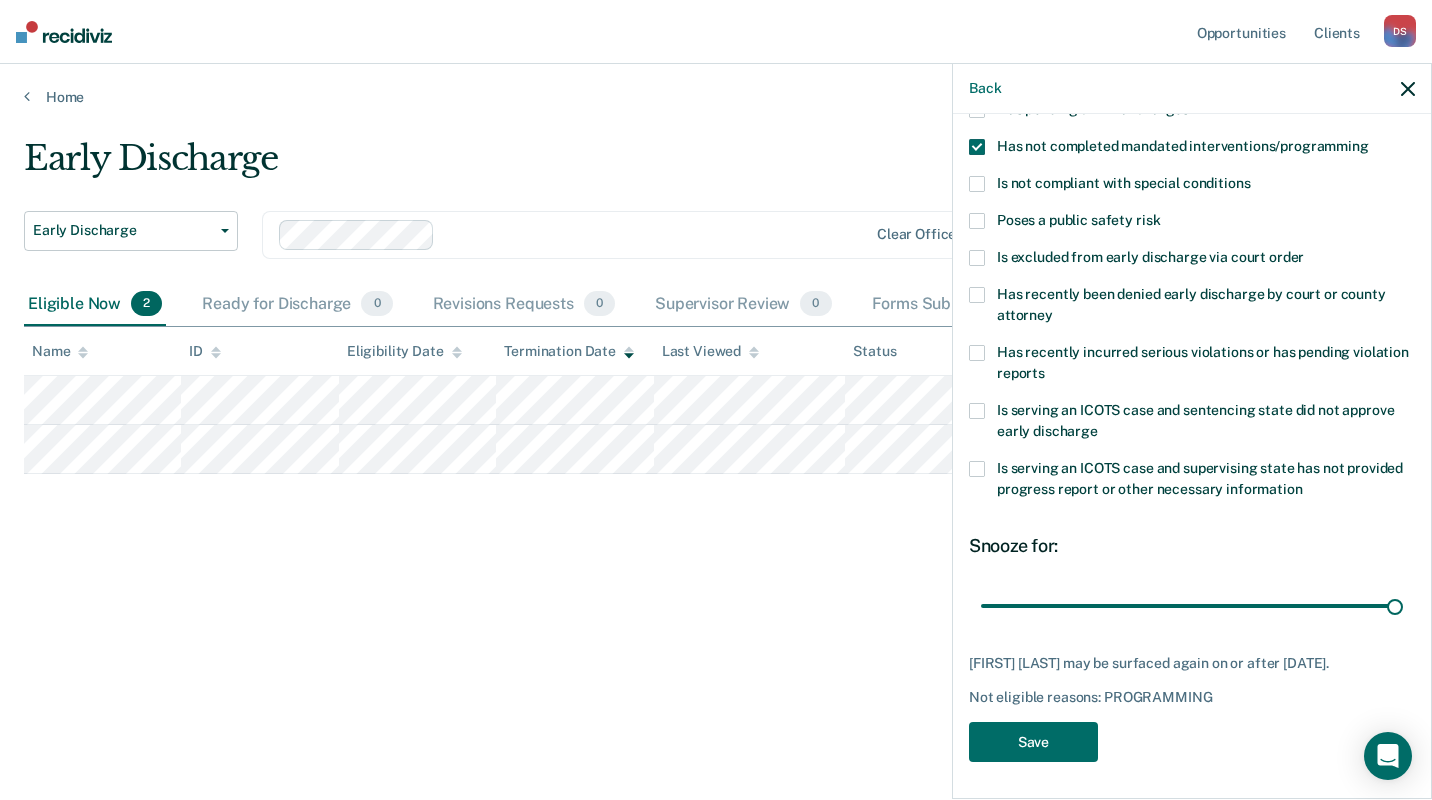 scroll, scrollTop: 220, scrollLeft: 0, axis: vertical 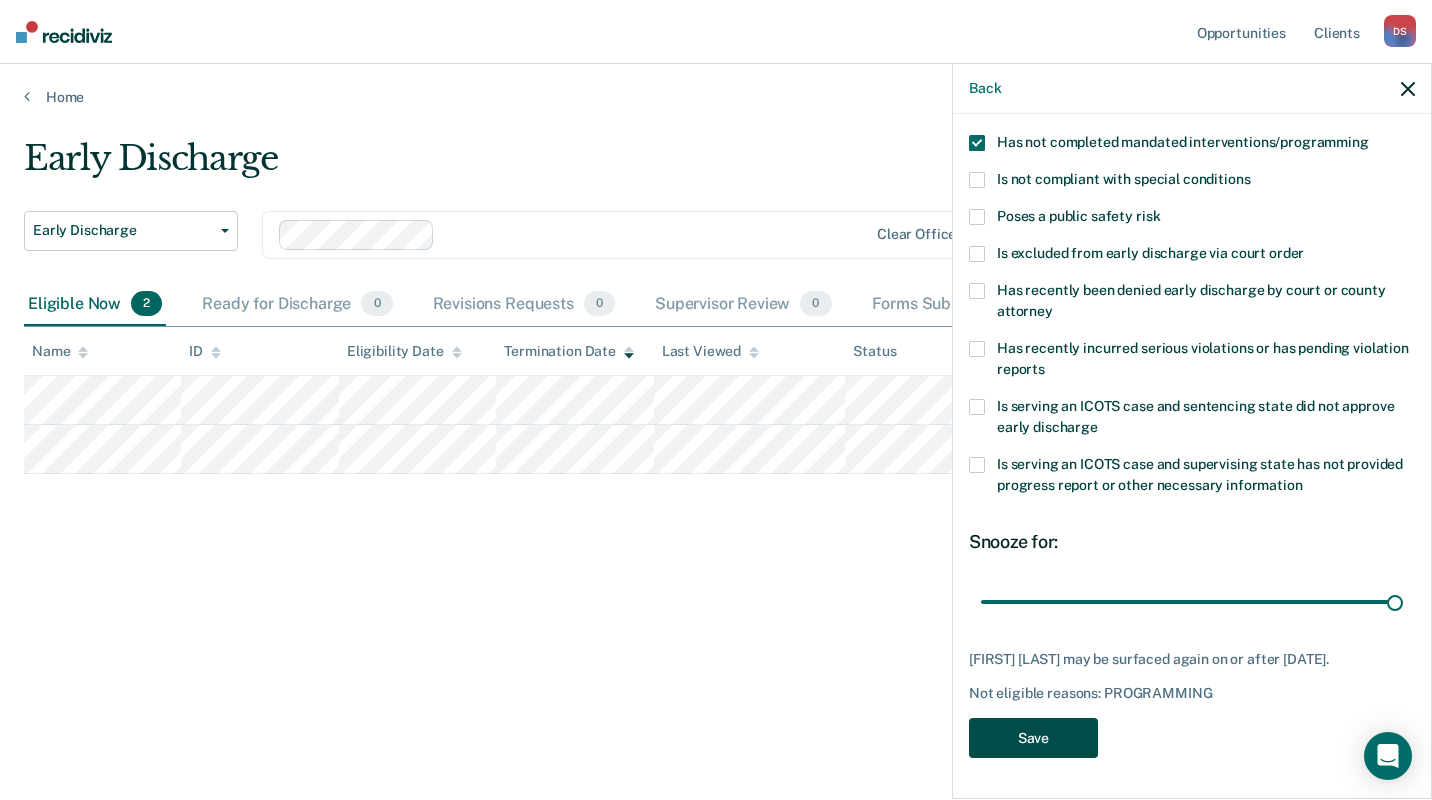 click on "Save" at bounding box center (1033, 738) 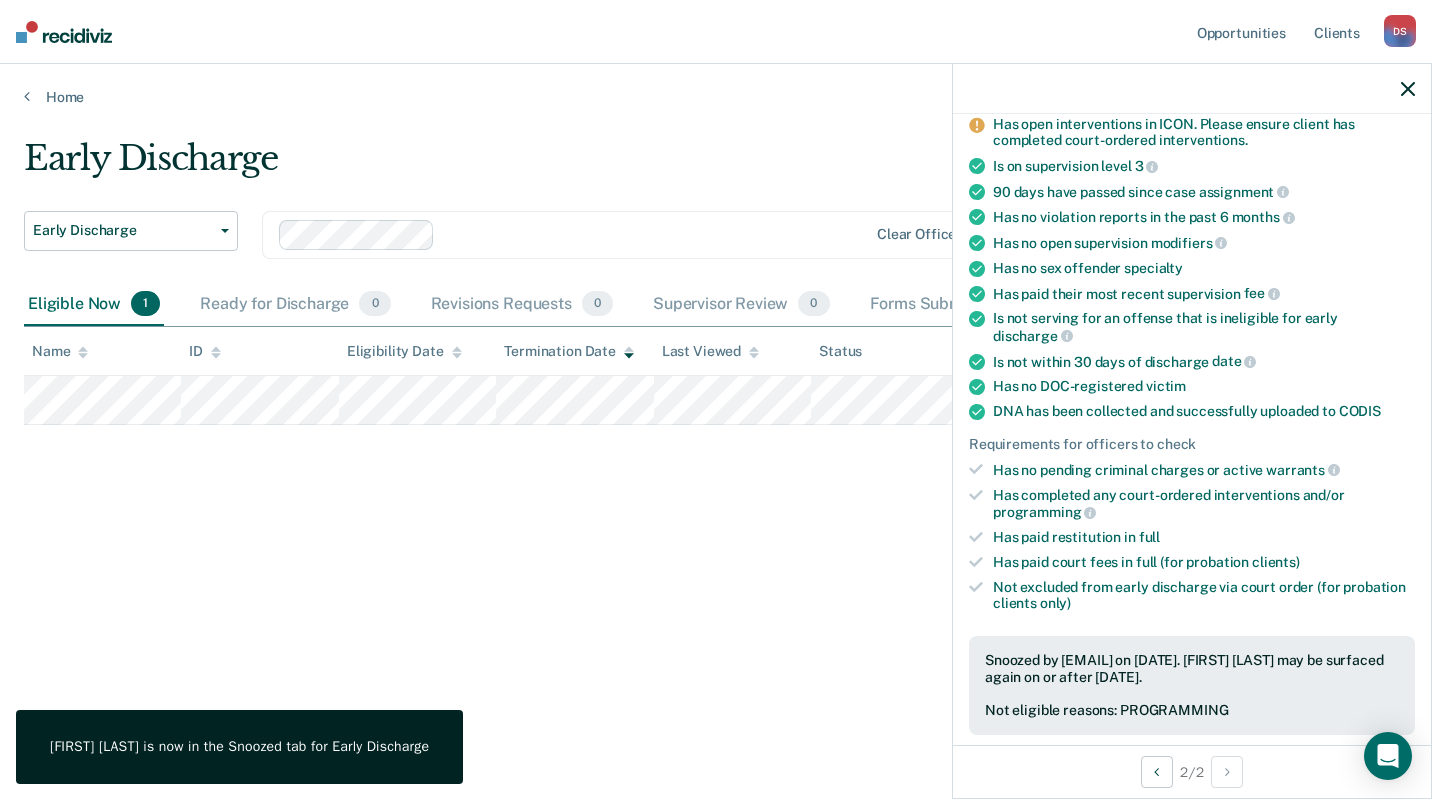 scroll, scrollTop: 178, scrollLeft: 0, axis: vertical 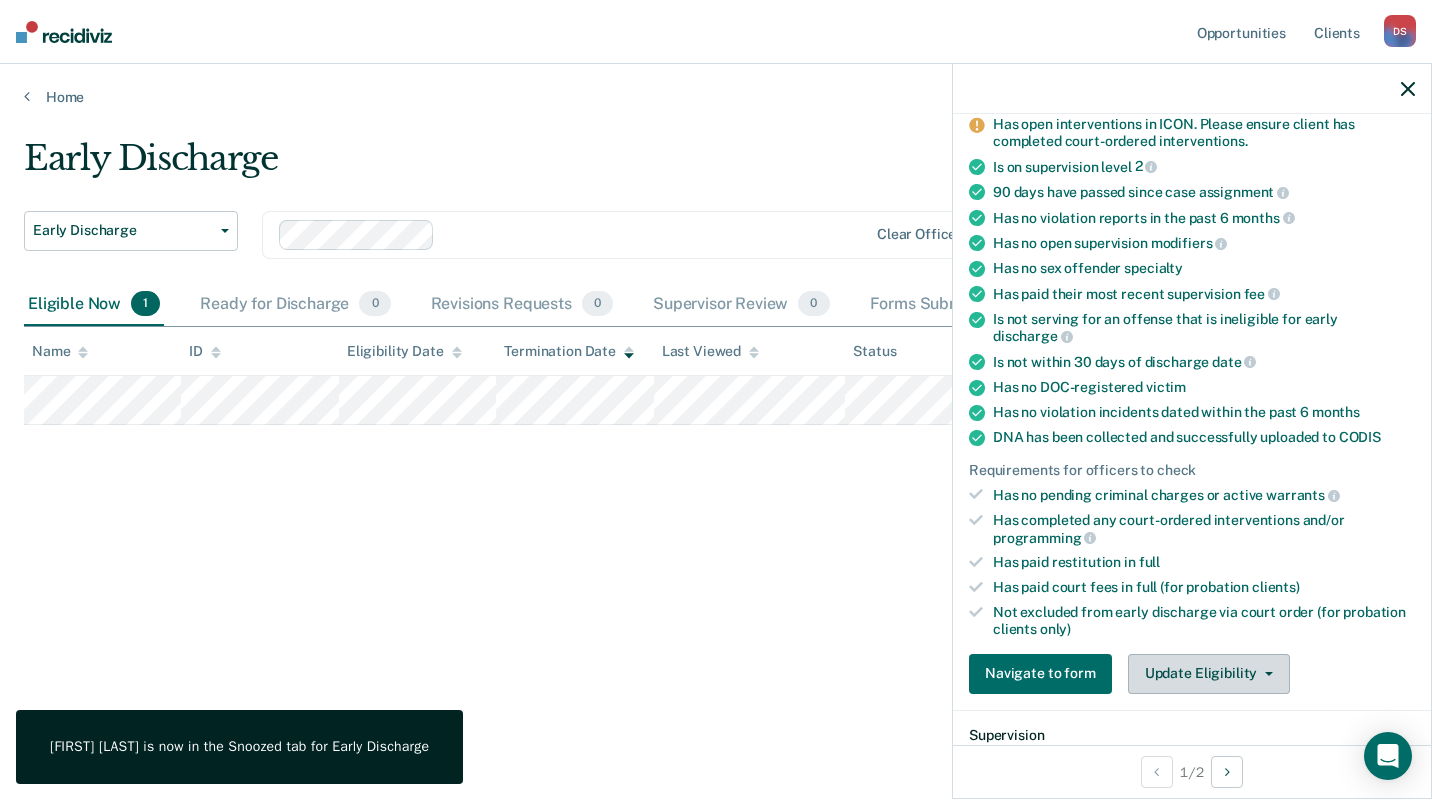 click on "Update Eligibility" at bounding box center (1209, 674) 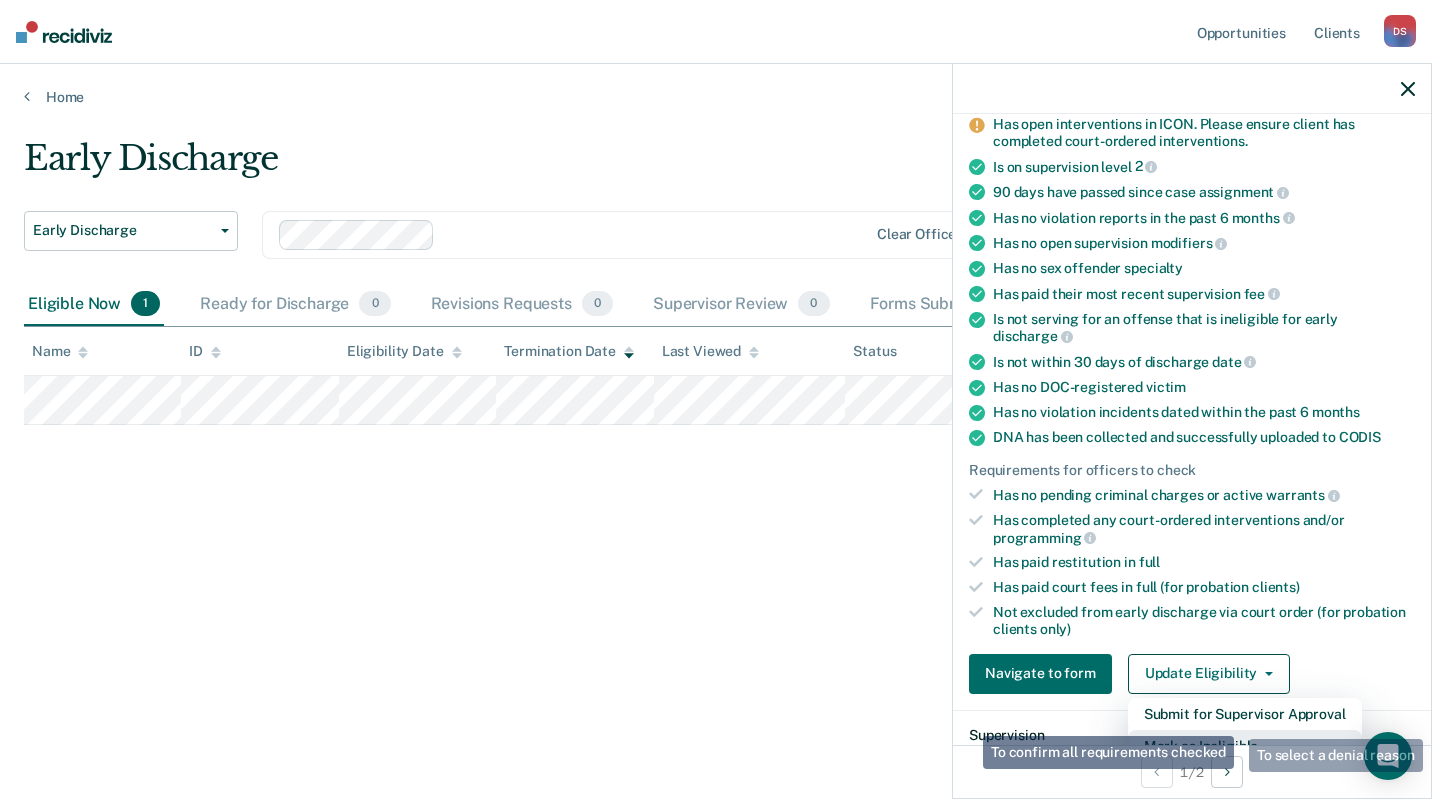 scroll, scrollTop: 187, scrollLeft: 0, axis: vertical 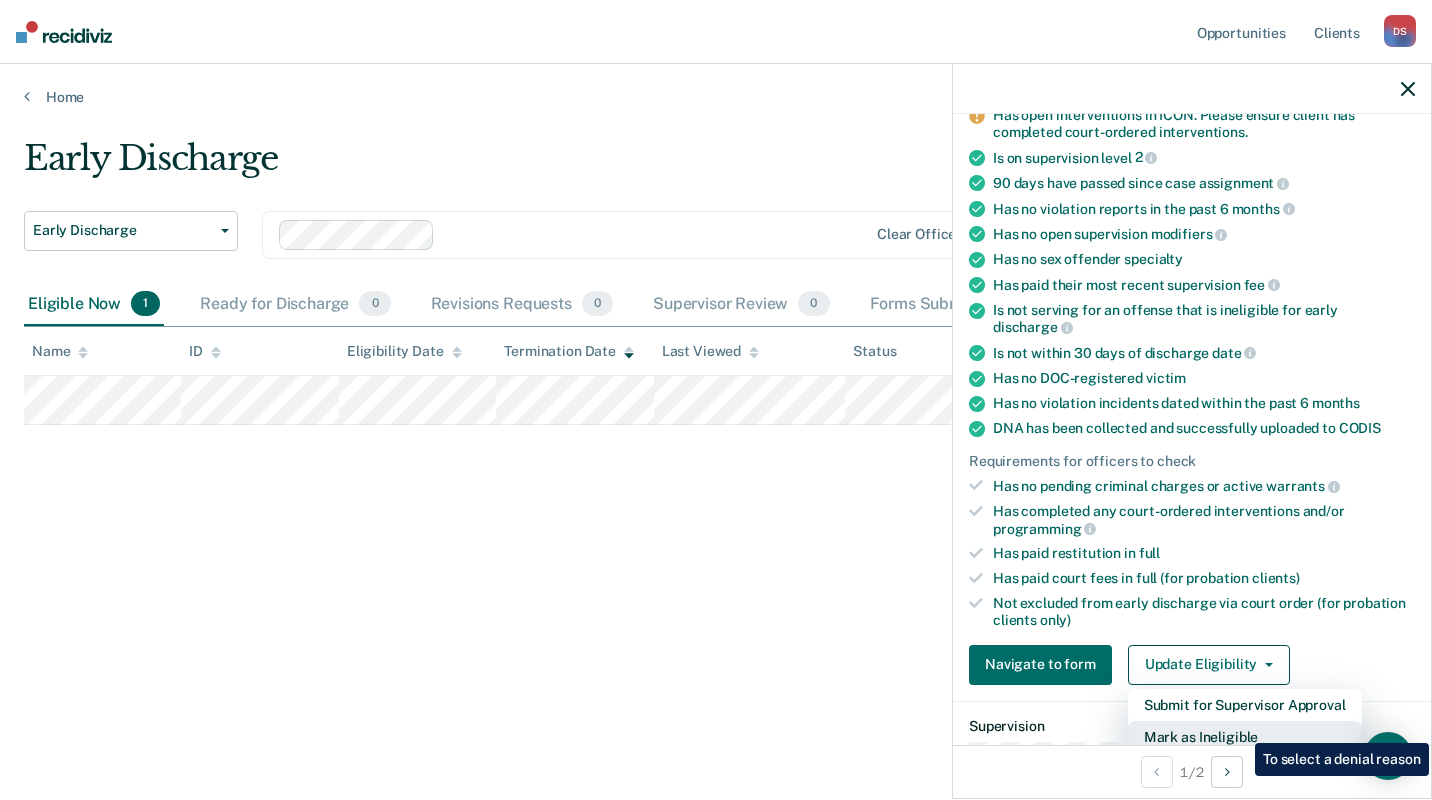 click on "Mark as Ineligible" at bounding box center (1245, 705) 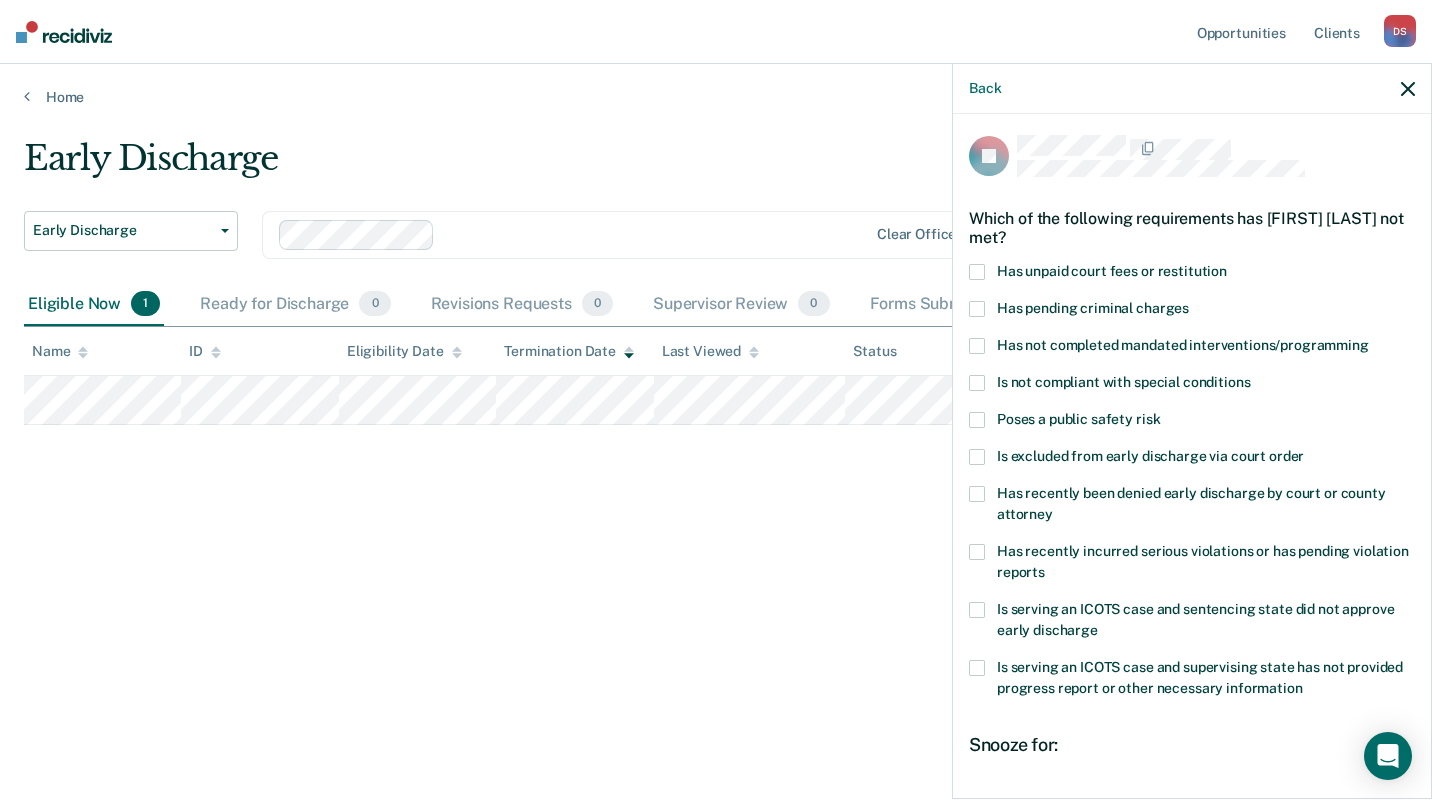 scroll, scrollTop: 0, scrollLeft: 0, axis: both 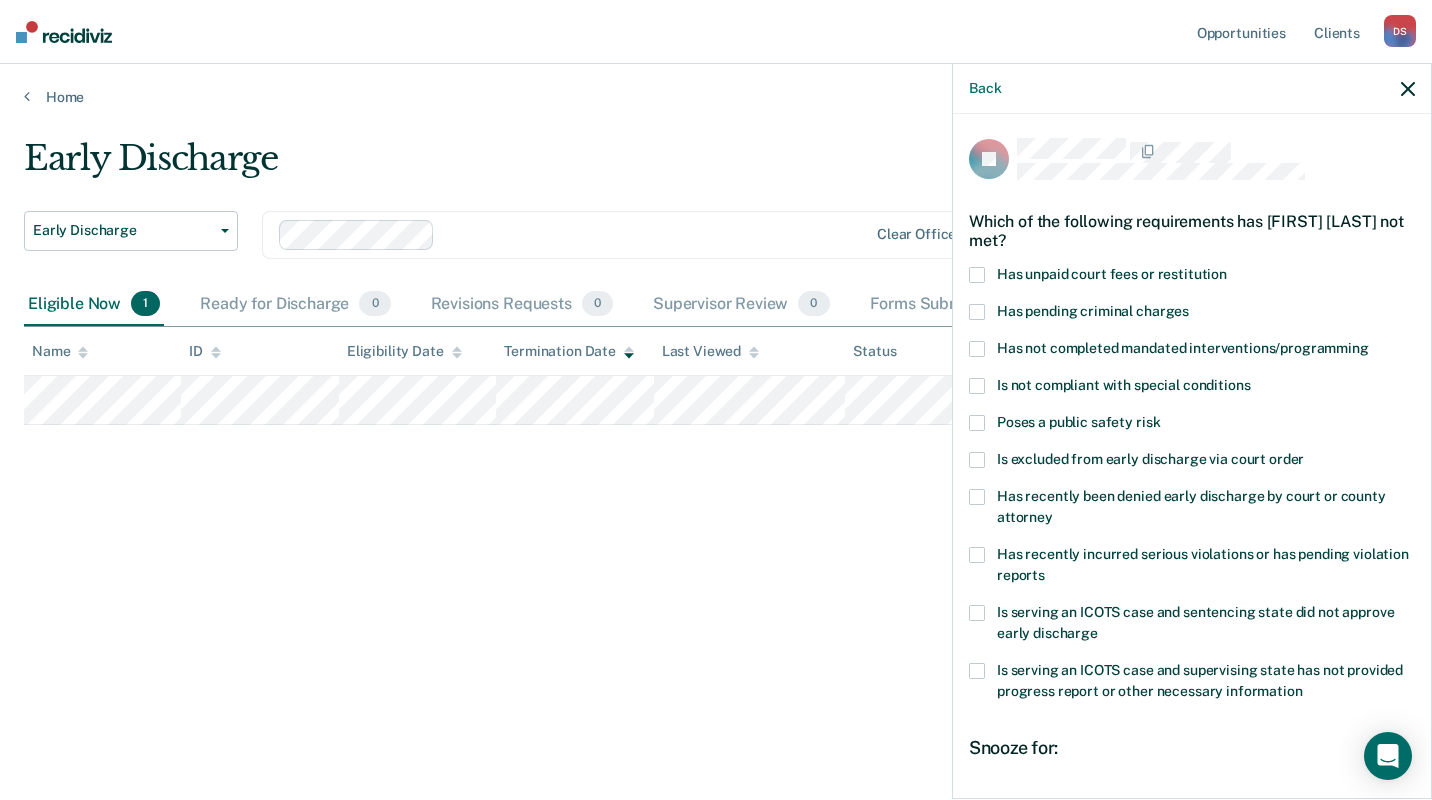 click at bounding box center (977, 275) 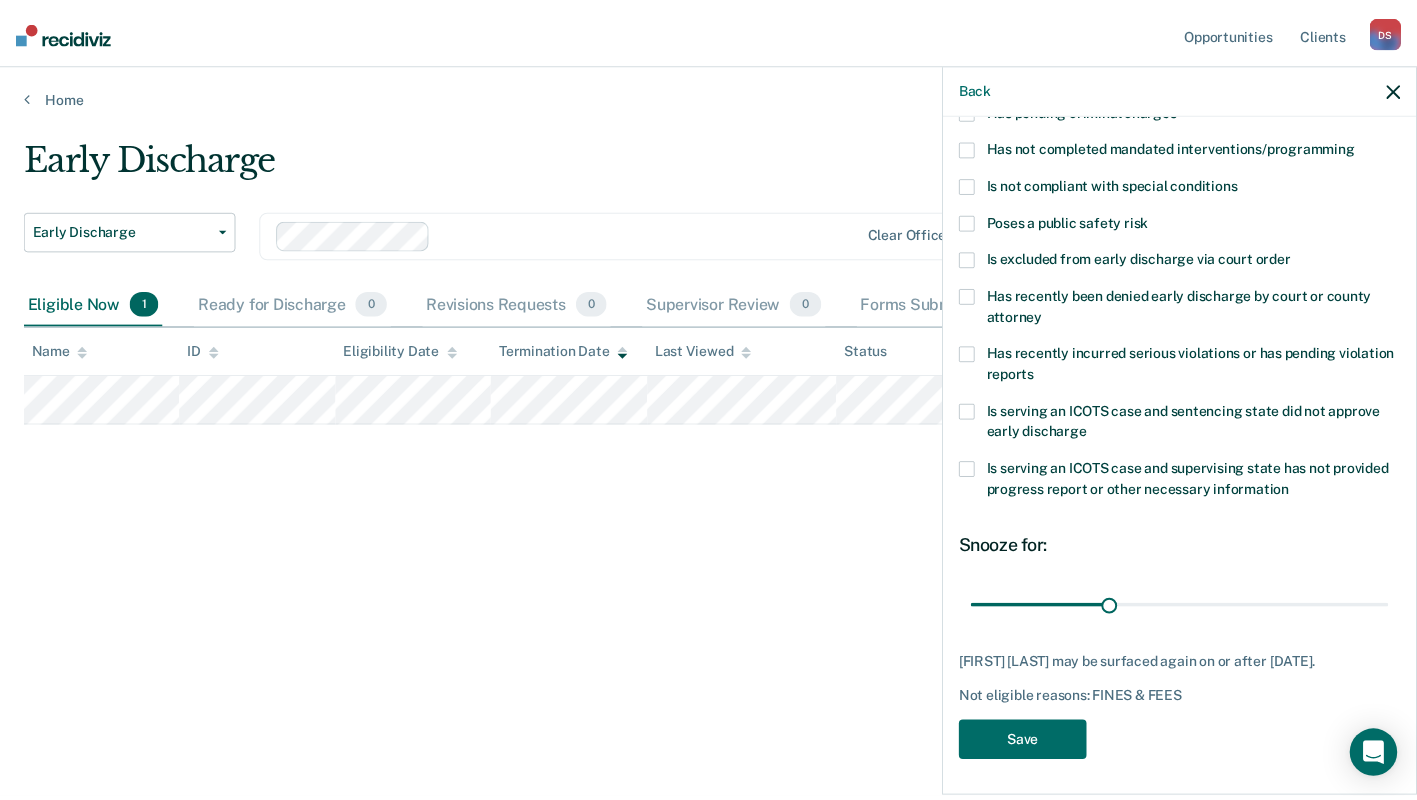 scroll, scrollTop: 203, scrollLeft: 0, axis: vertical 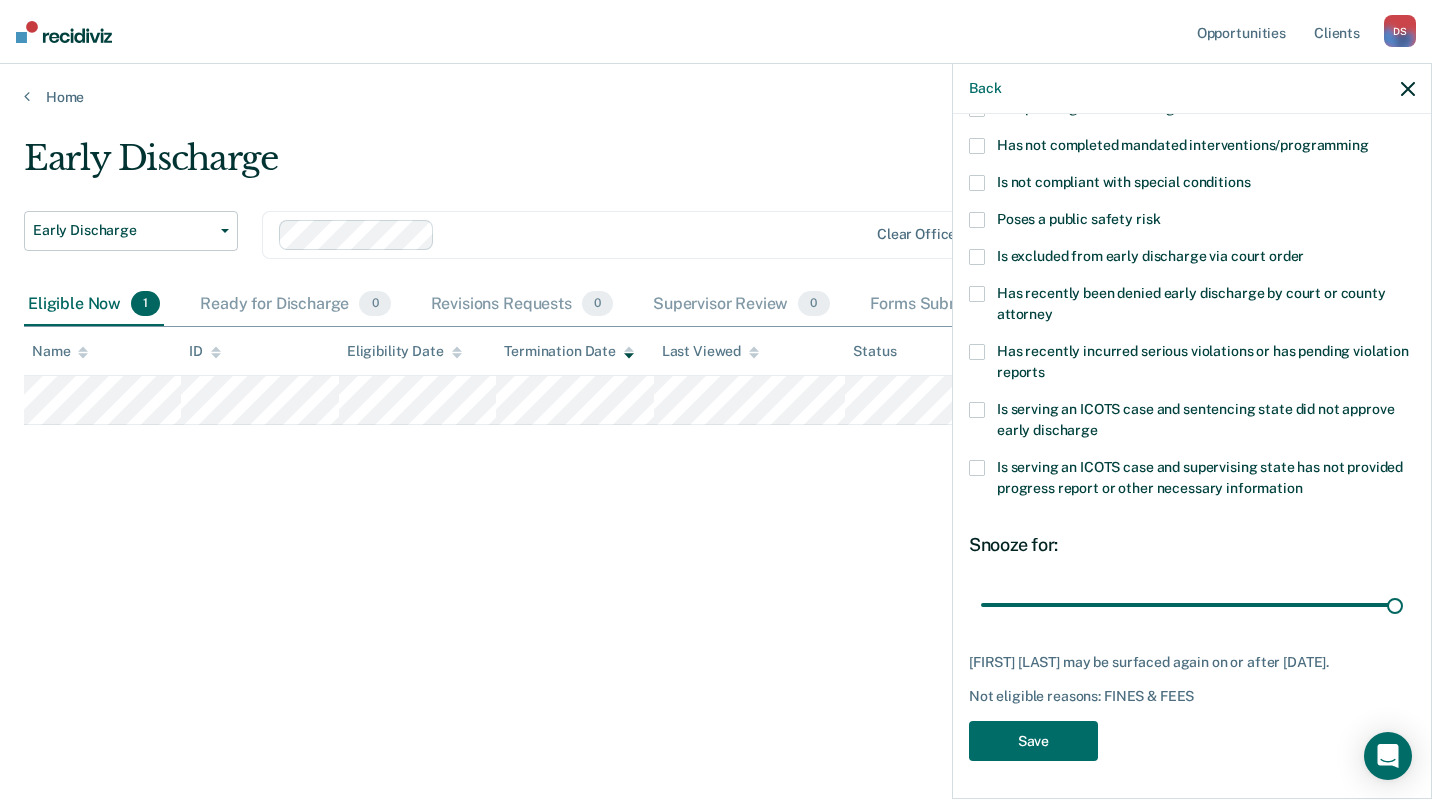 drag, startPoint x: 1105, startPoint y: 609, endPoint x: 1432, endPoint y: 651, distance: 329.68622 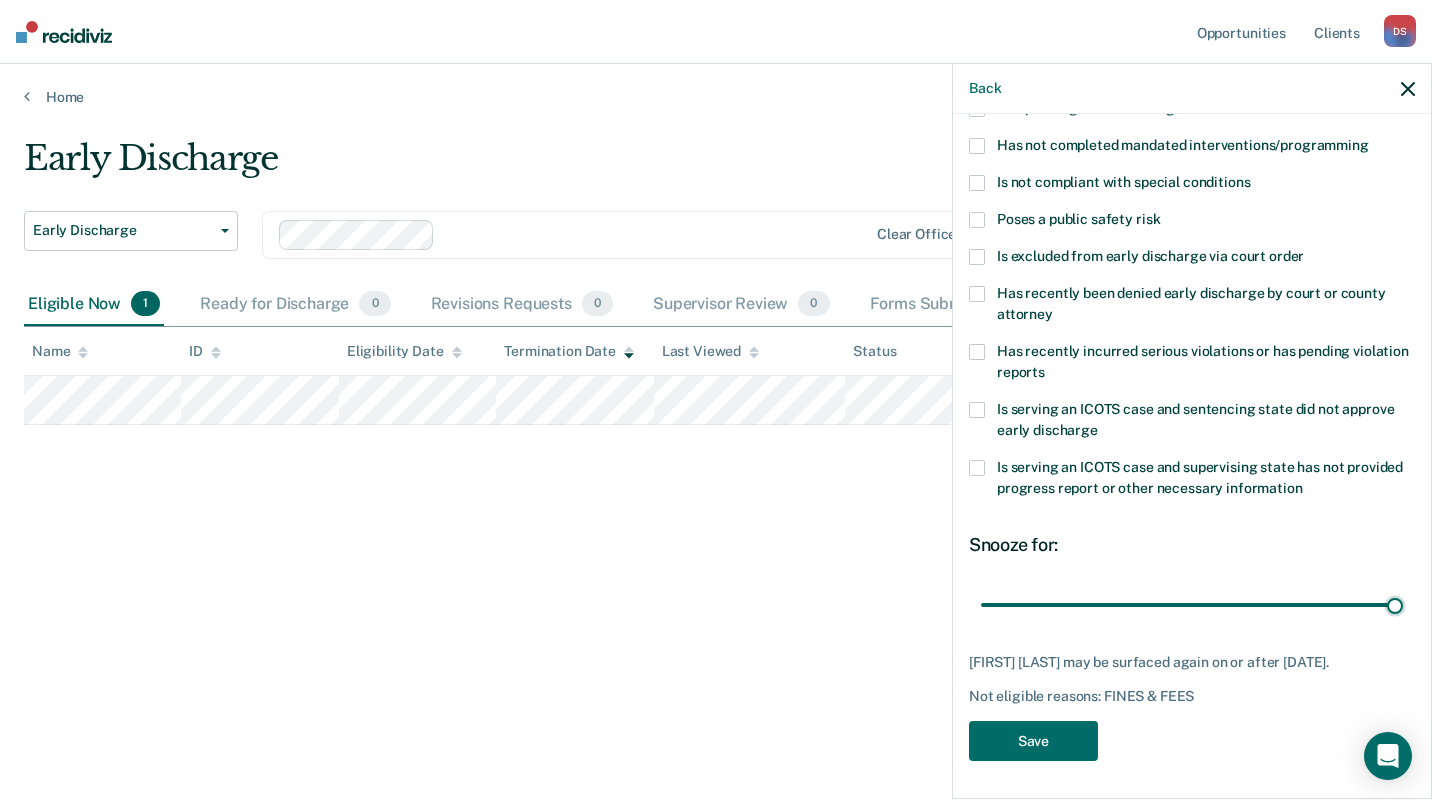 type on "90" 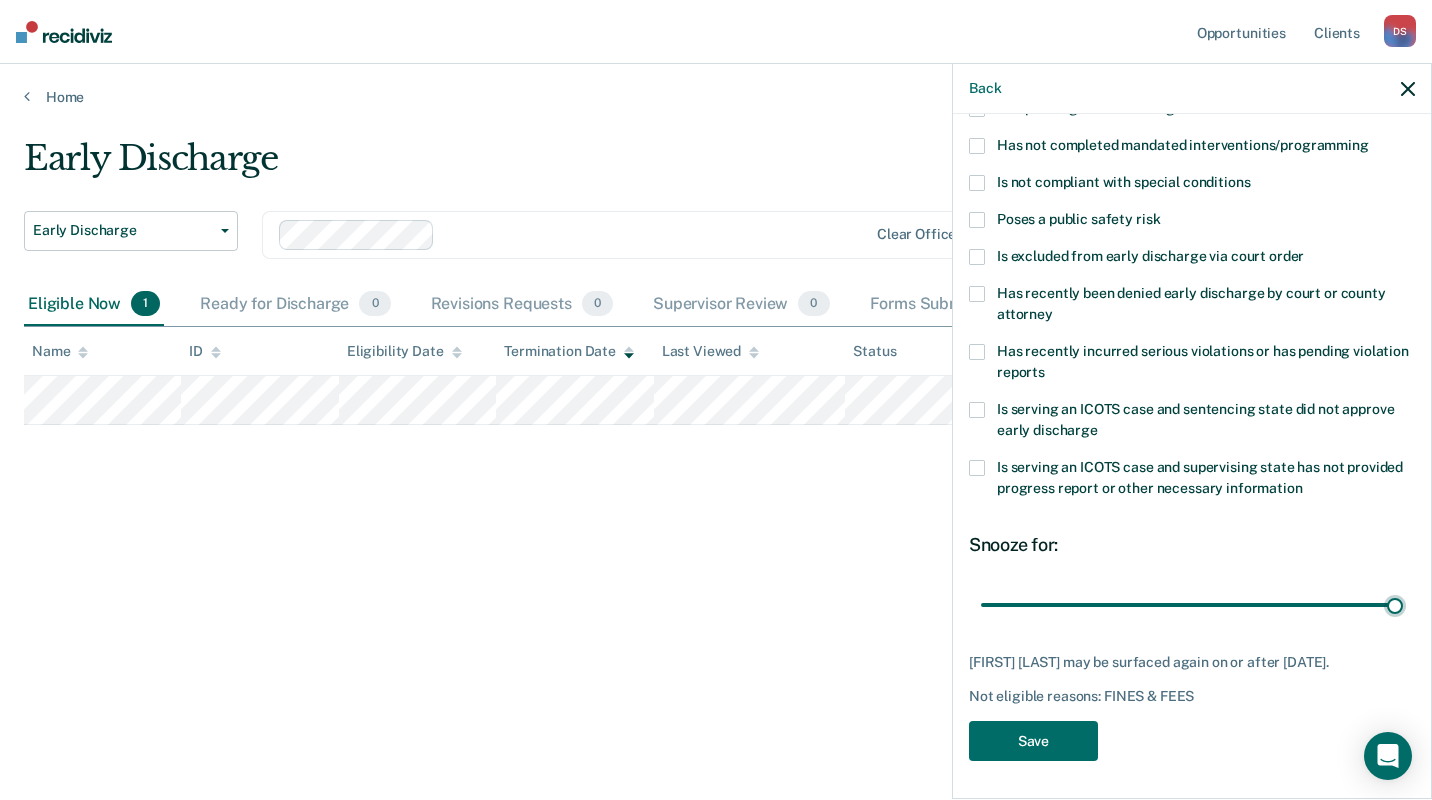click at bounding box center [1192, 604] 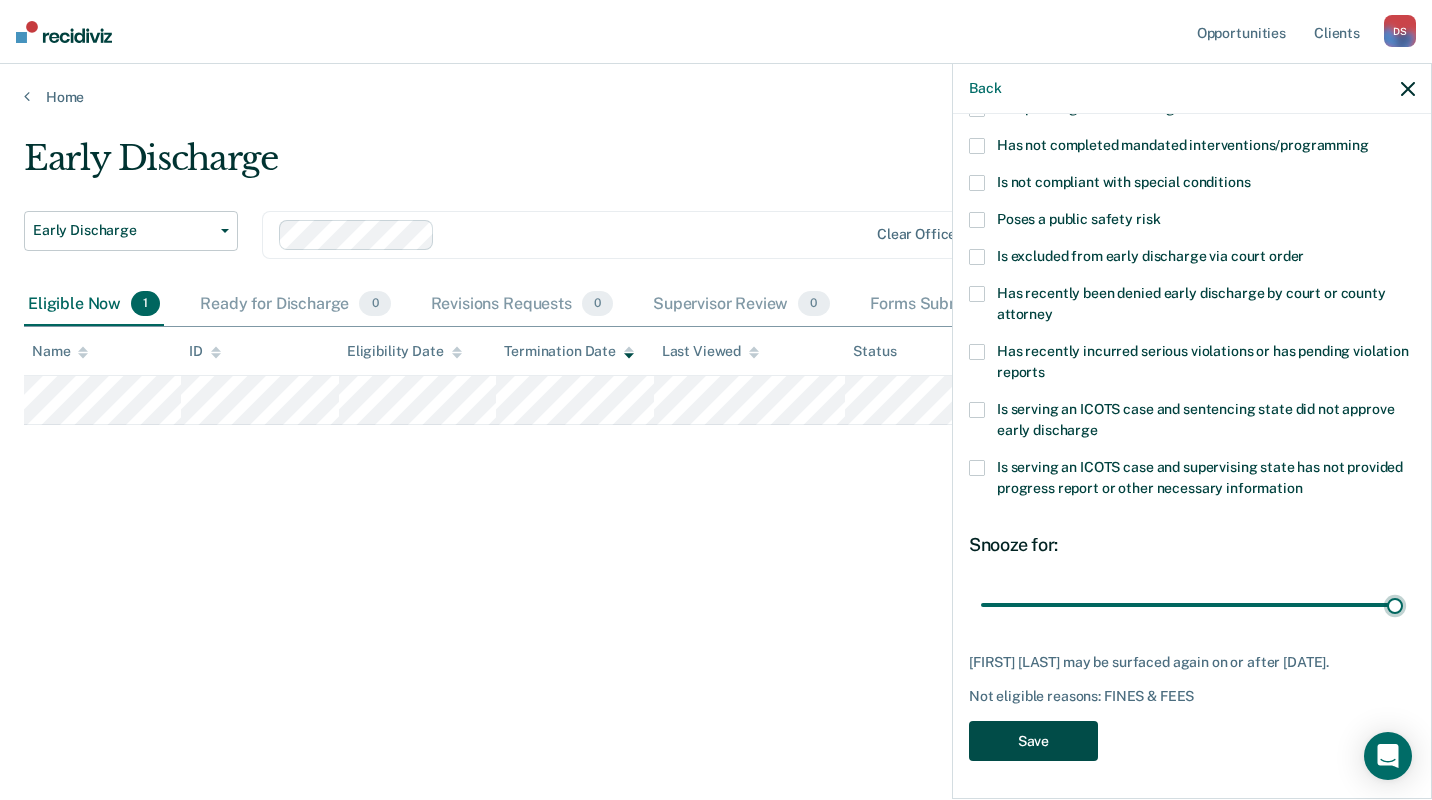 click on "Save" at bounding box center (1033, 741) 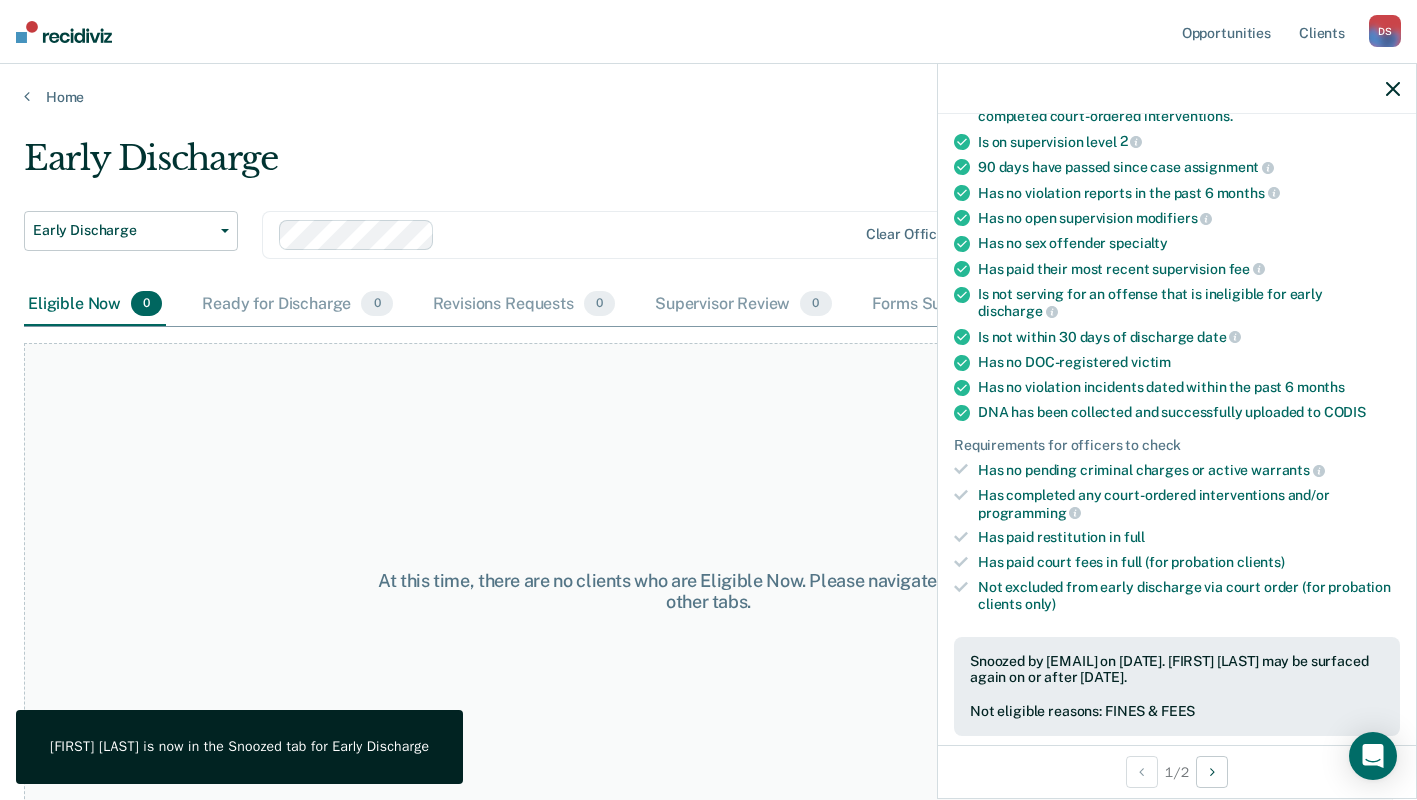 click on "At this time, there are no clients who are Eligible Now. Please navigate to one of the other tabs." at bounding box center (708, 591) 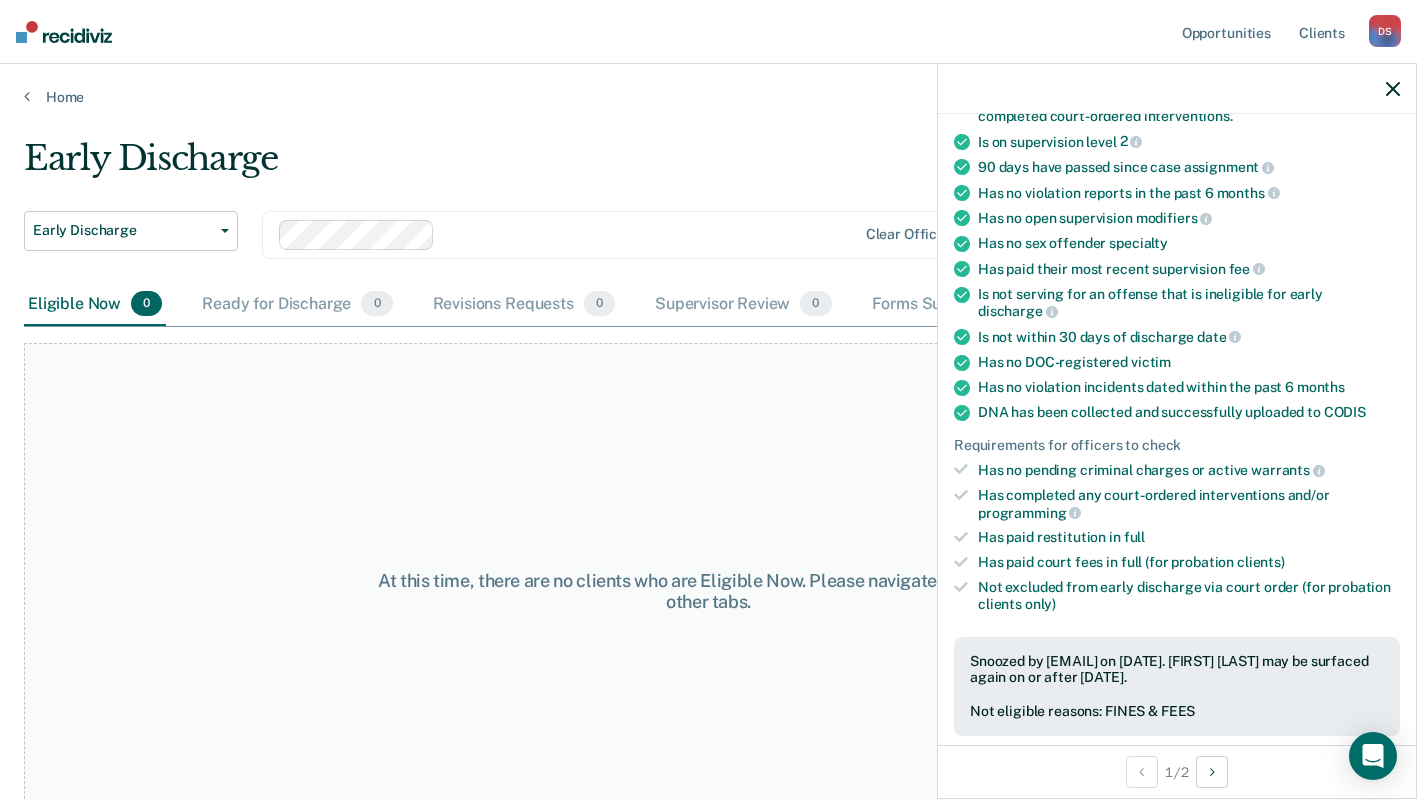 click at bounding box center (1177, 89) 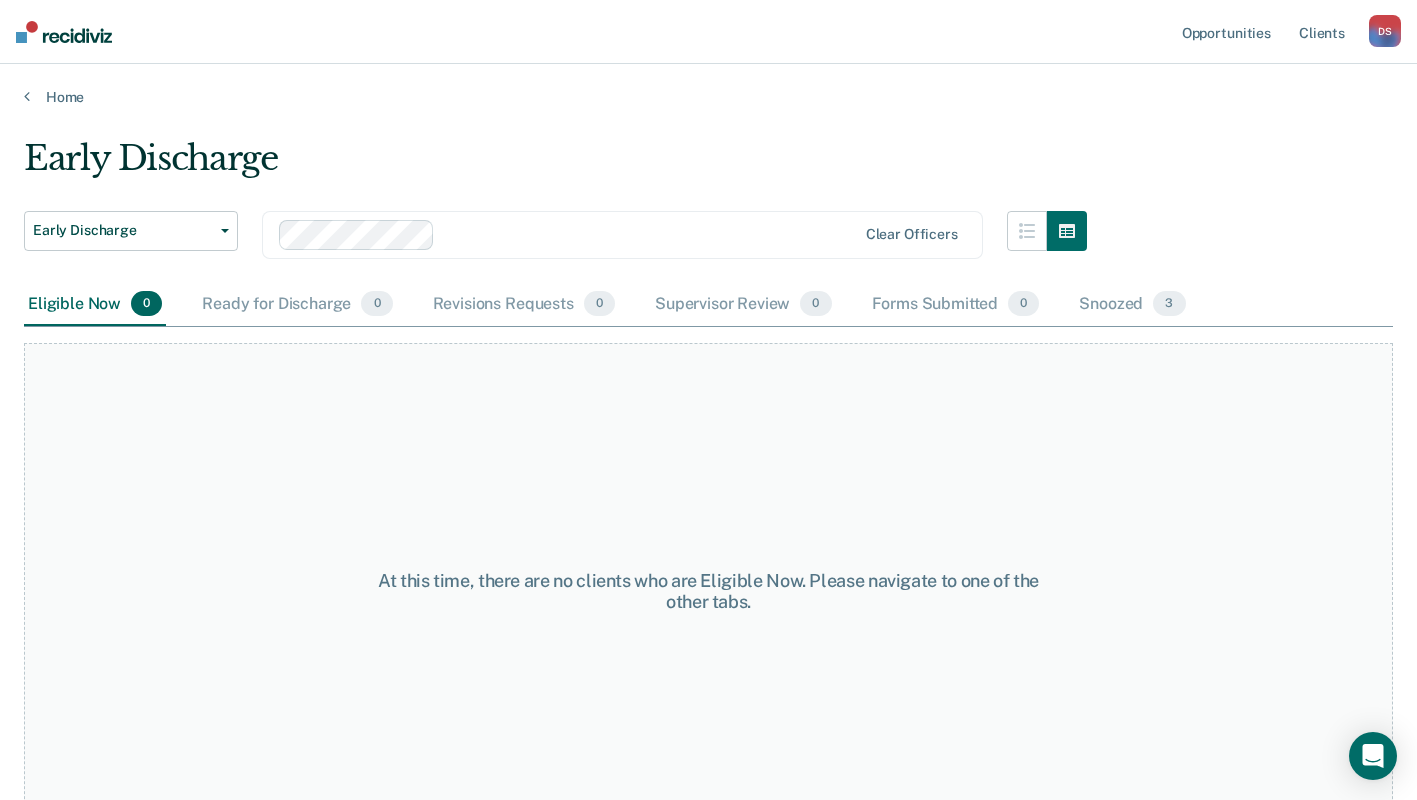 click on "Clear   officers" at bounding box center (912, 234) 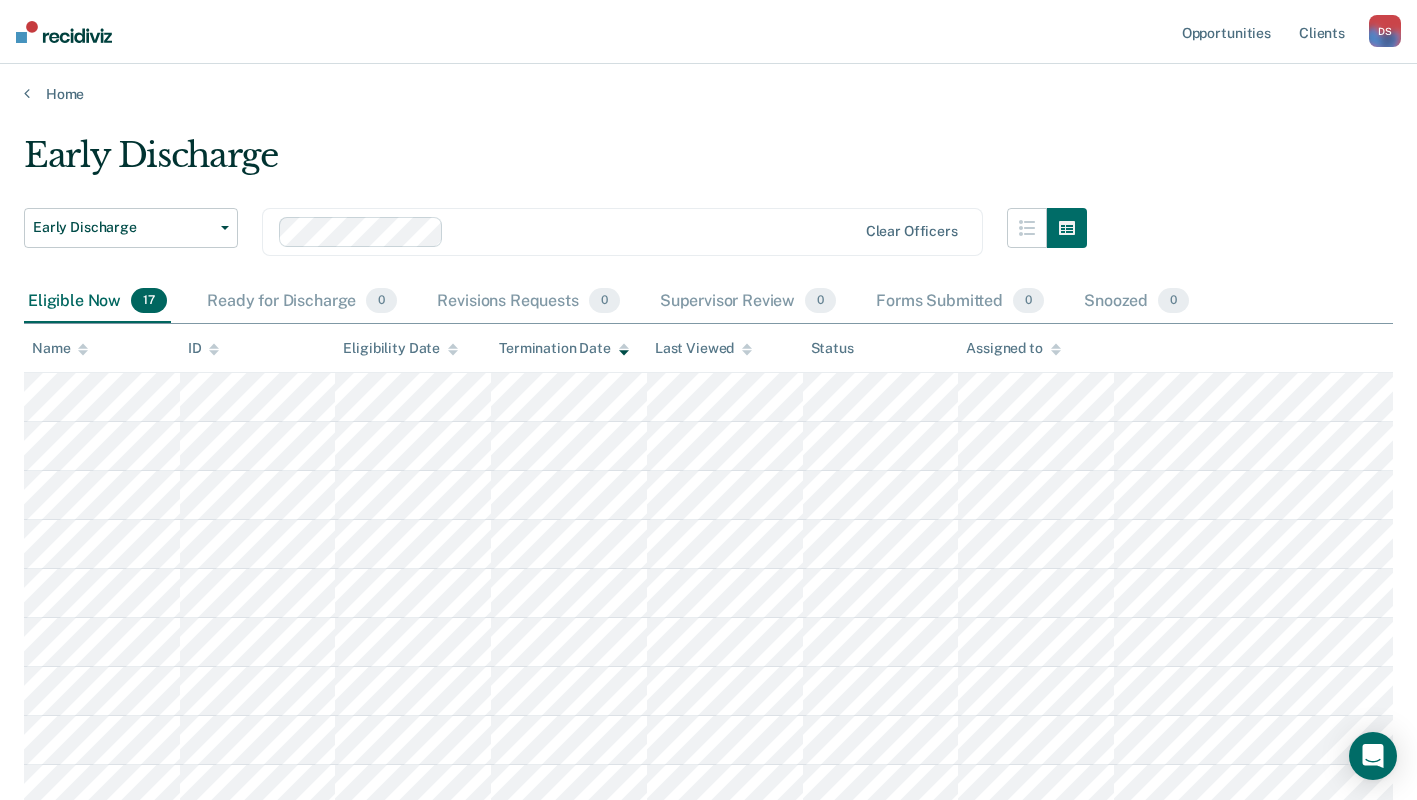 scroll, scrollTop: 0, scrollLeft: 0, axis: both 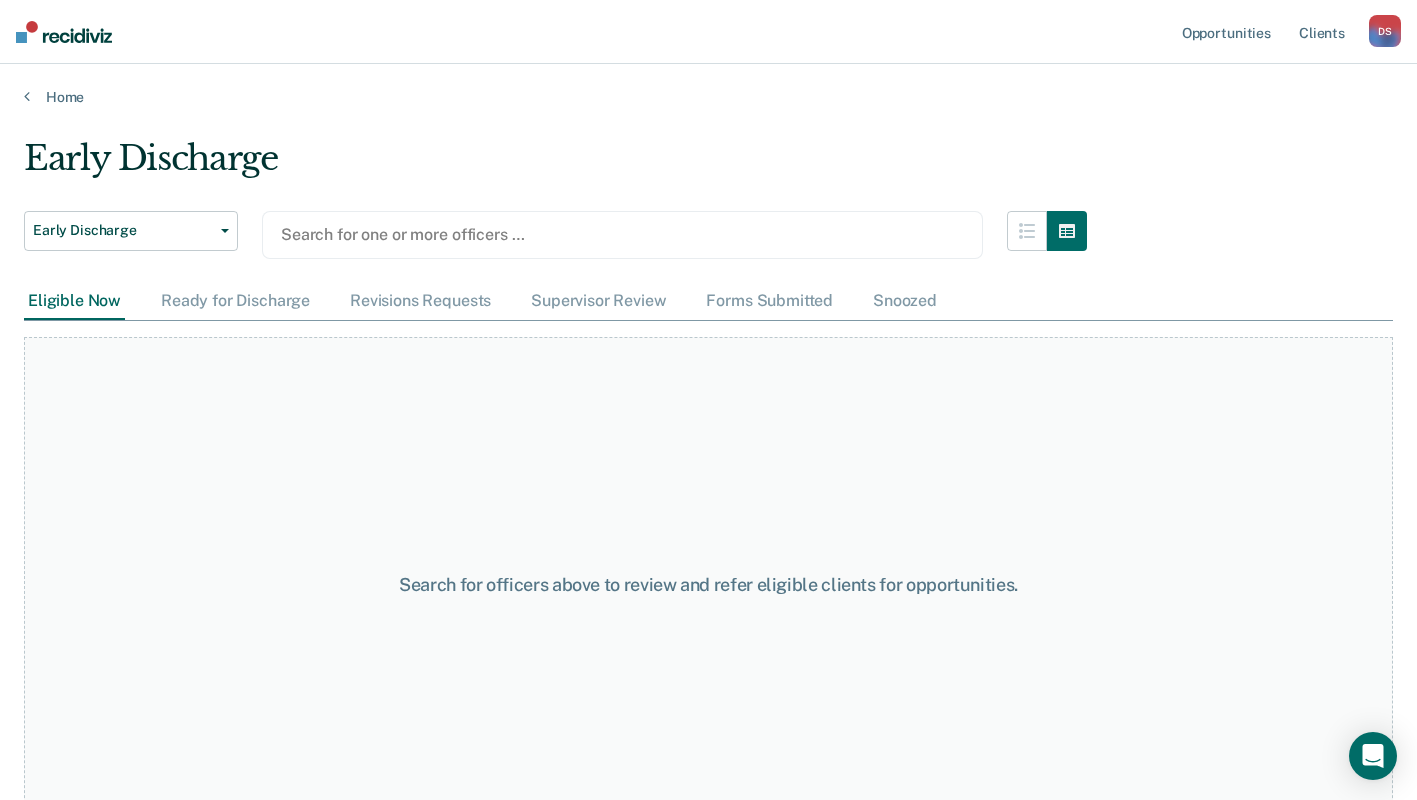 click at bounding box center (622, 234) 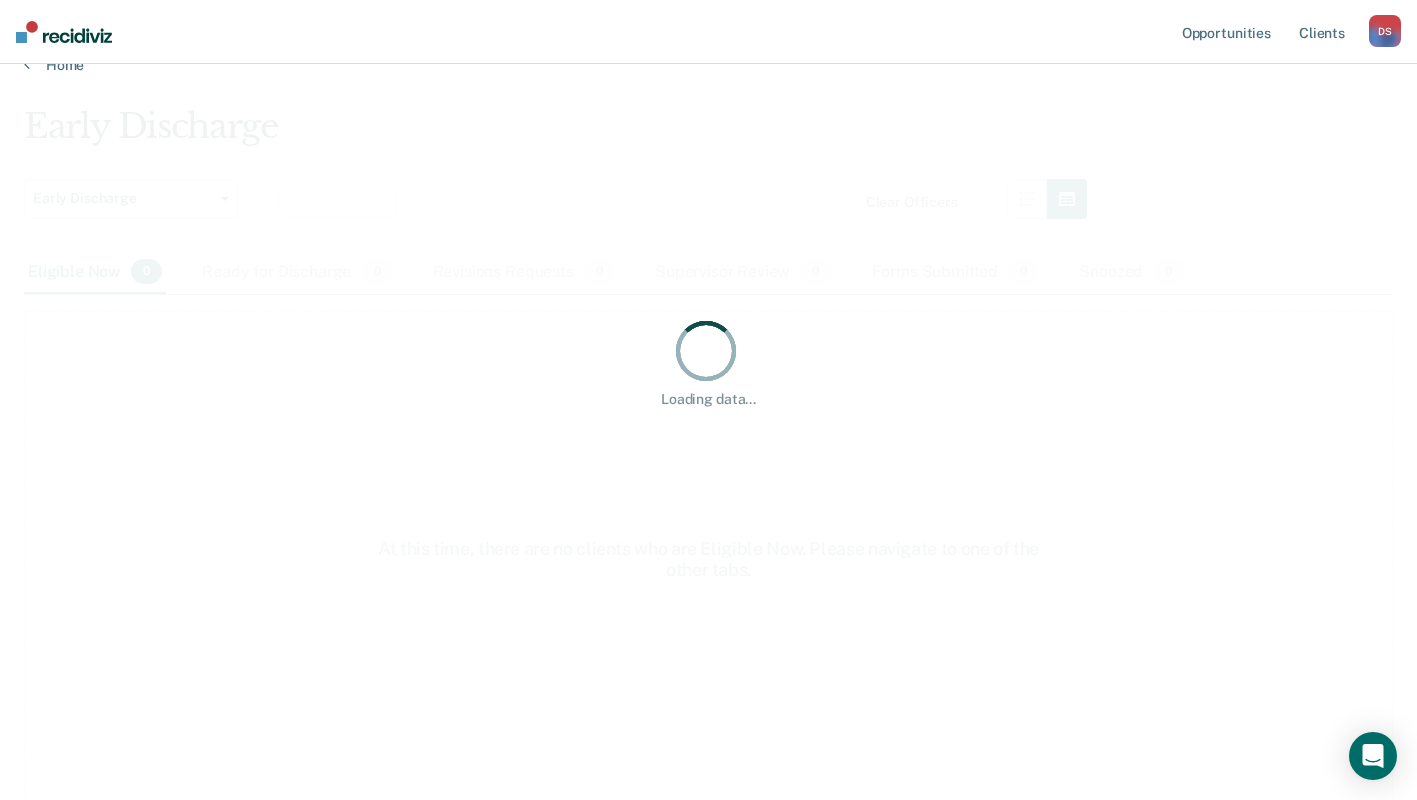 scroll, scrollTop: 0, scrollLeft: 0, axis: both 